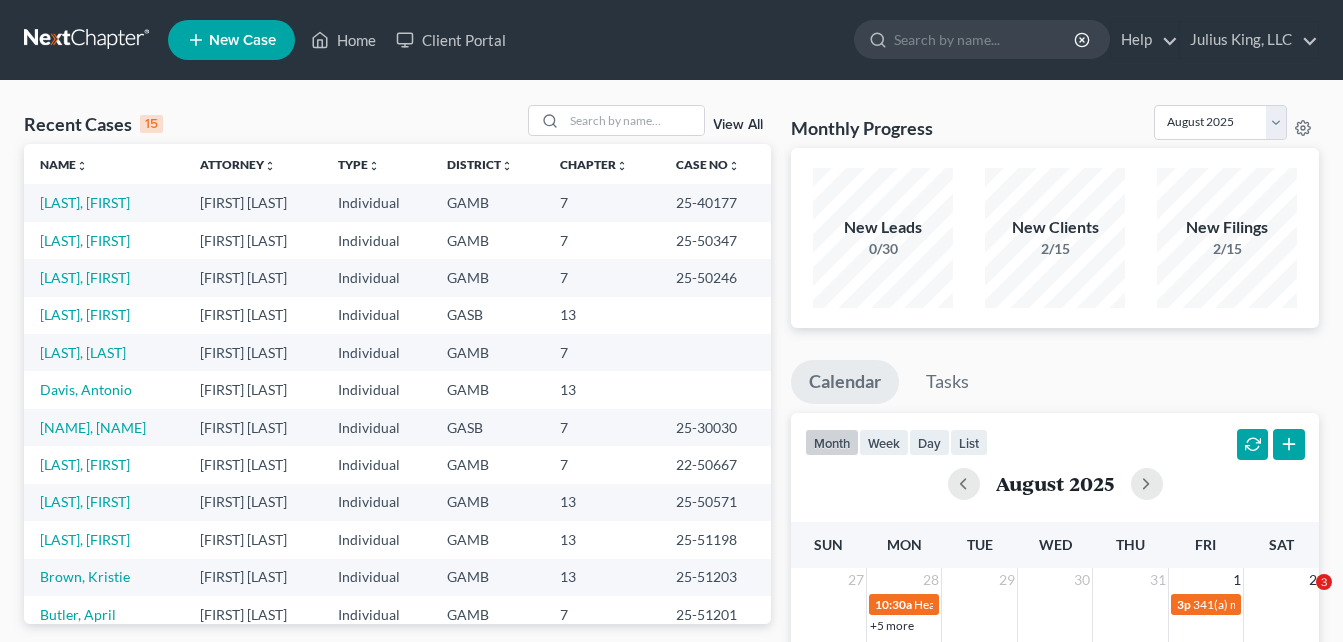 scroll, scrollTop: 520, scrollLeft: 0, axis: vertical 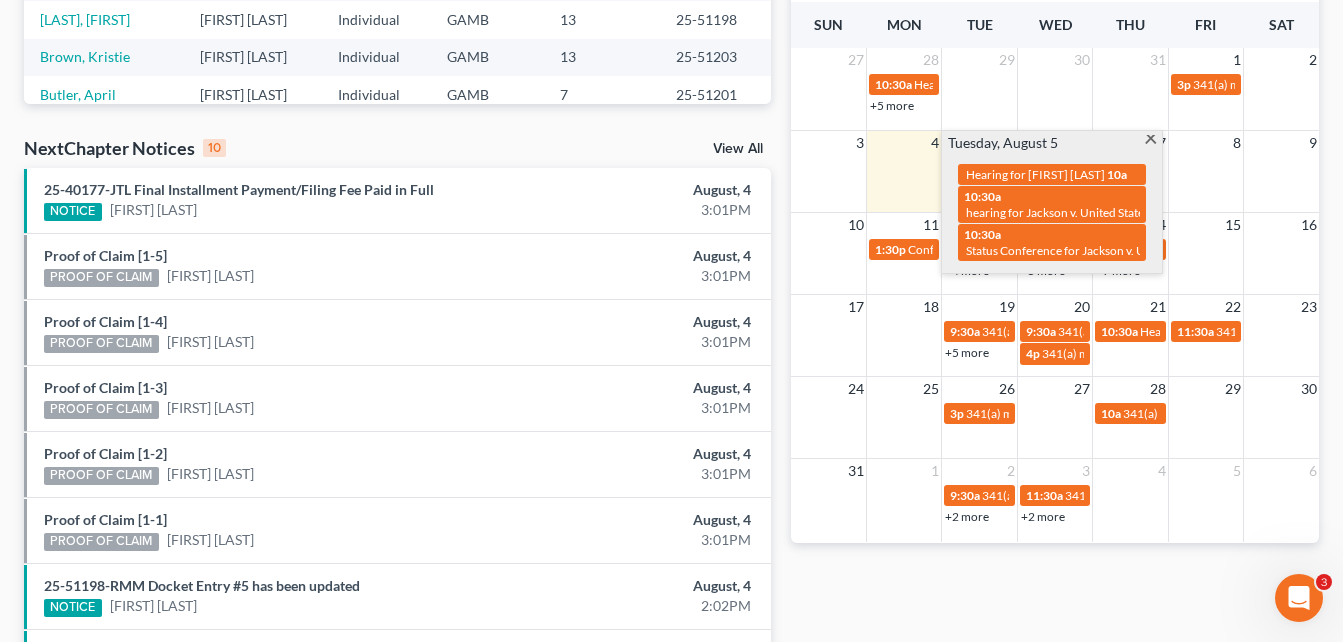 click on "Recent Cases 15         View All
Name
unfold_more
expand_more
expand_less
Attorney
unfold_more
expand_more
expand_less
Type
unfold_more
expand_more
expand_less
District
unfold_more
expand_more
expand_less
Chapter
unfold_more
expand_more
expand_less
Case No
unfold_more
expand_more
expand_less
Prefix
unfold_more
expand_more
expand_less
[LAST], [FIRST] [LAST] Individual GAMB 7 25-40177 [LAST], [FIRST] [LAST] Individual GAMB 7 25-50347 [LAST], [FIRST] [LAST] Individual GAMB 7 25-50246 [LAST], [FIRST] [LAST] Individual GASB 13 [LAST], [FIRST] [LAST] Individual GAMB 7 [LAST], [FIRST] [LAST] Individual GAMB 13 [LAST], [FIRST] Individual GASB 7 25-30030 [LAST], [FIRST] [LAST] Individual GAMB 7 22-50667 [LAST], [FIRST] [LAST] Individual GAMB 13 25-50571 [LAST], [FIRST] Individual GAMB 13 25-51198 [LAST], [FIRST] Individual 13" at bounding box center [671, 222] 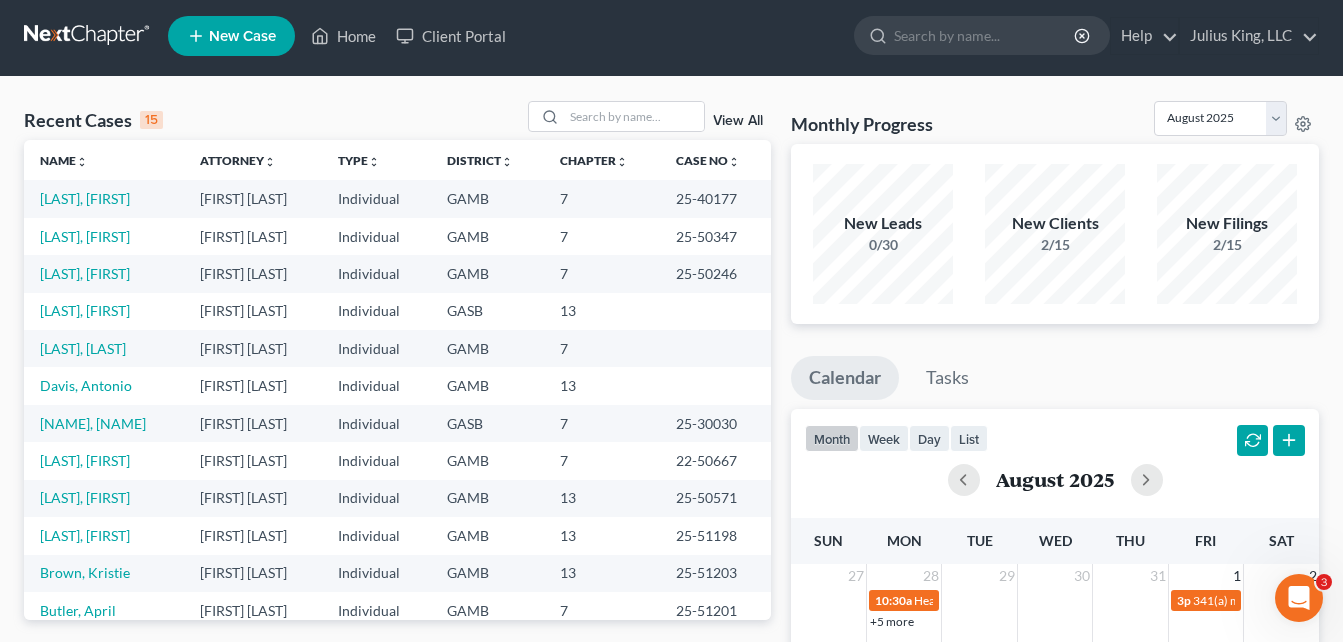 scroll, scrollTop: 0, scrollLeft: 0, axis: both 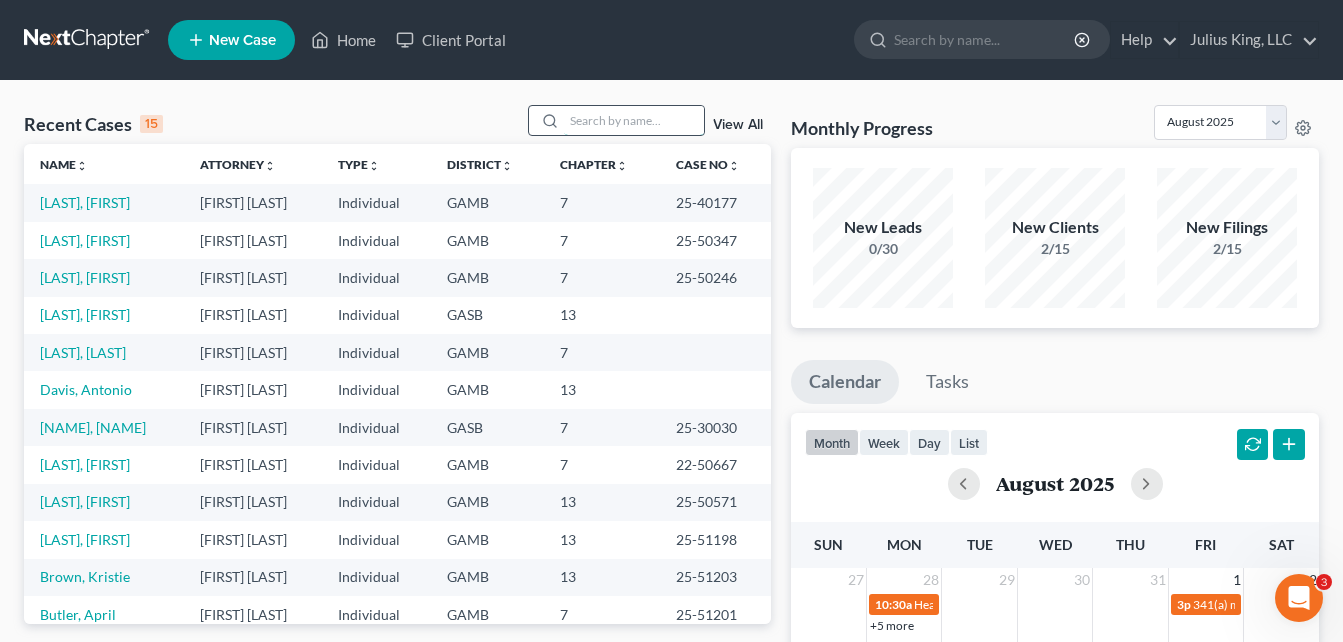 click at bounding box center (634, 120) 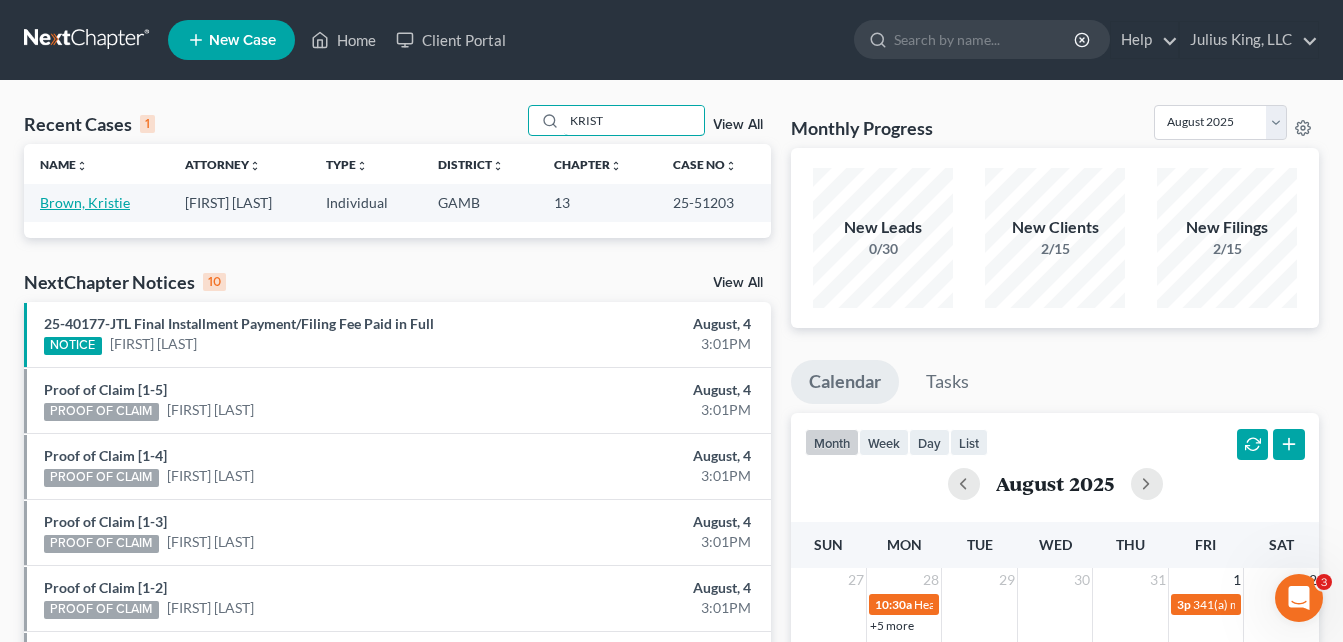 type on "KRIST" 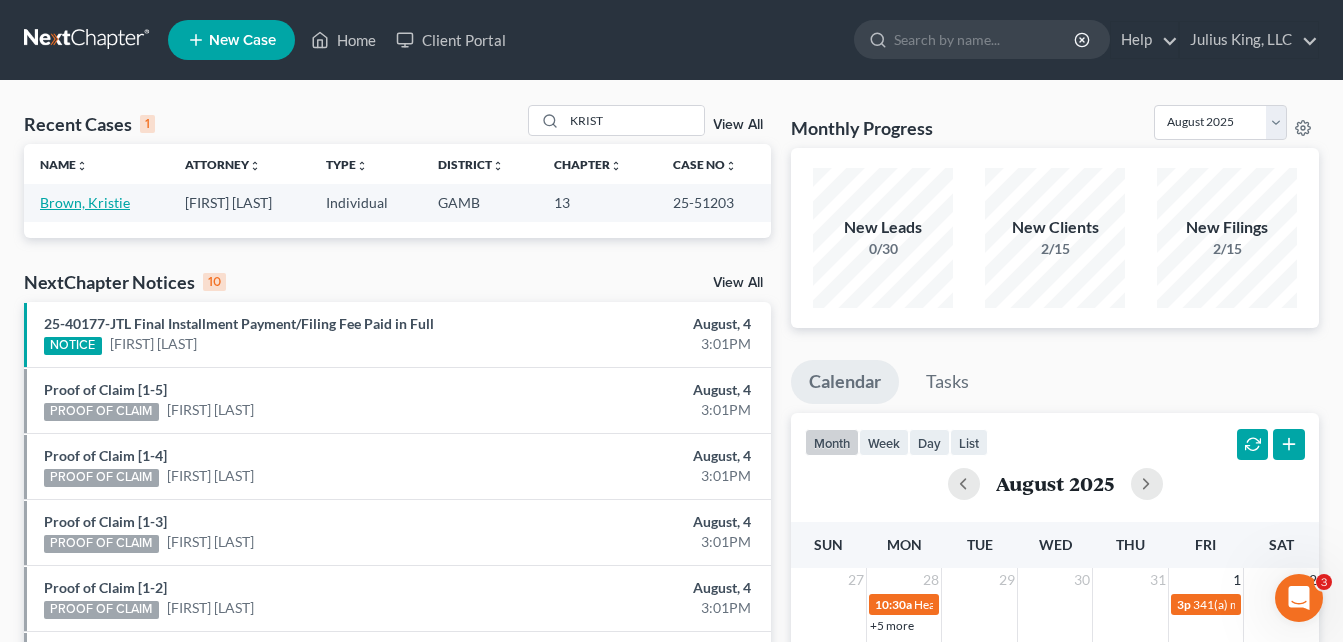 click on "Brown, Kristie" at bounding box center [85, 202] 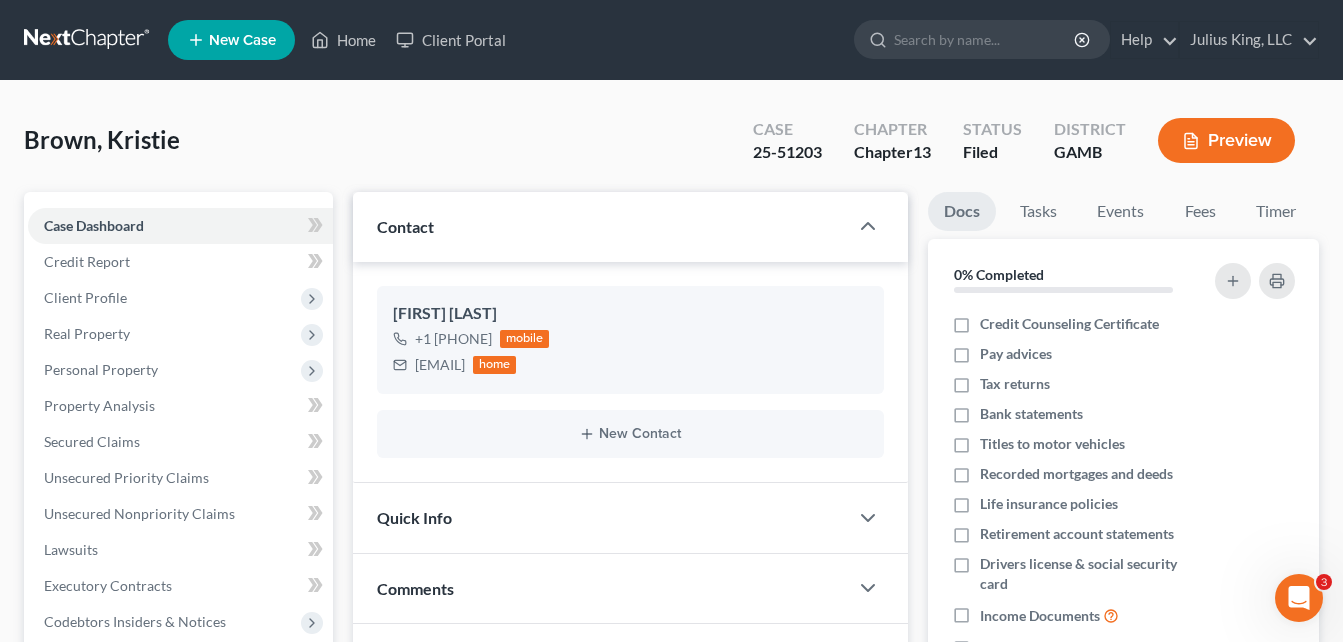 click on "[LAST], [FIRST] Upgraded Case 25-51203 Chapter Chapter  13 Status Filed District GAMB Preview Petition Navigation
Case Dashboard
Payments
Invoices
Payments
Credit Report
Income" at bounding box center [671, 666] 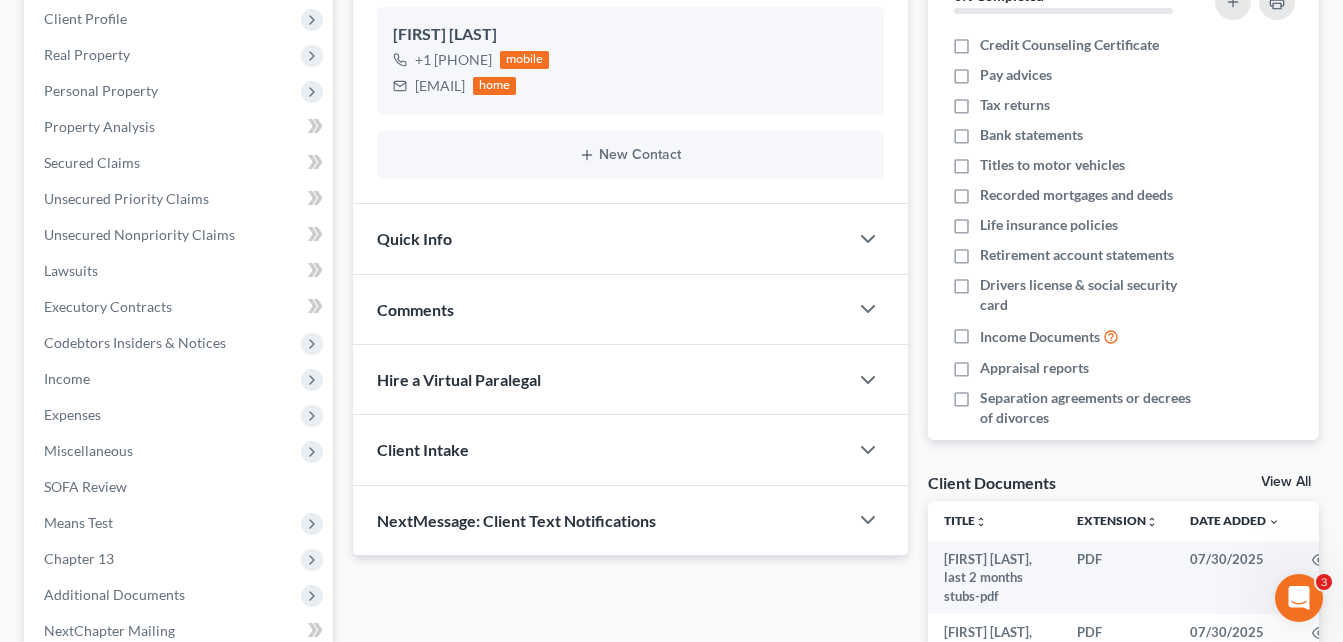 scroll, scrollTop: 280, scrollLeft: 0, axis: vertical 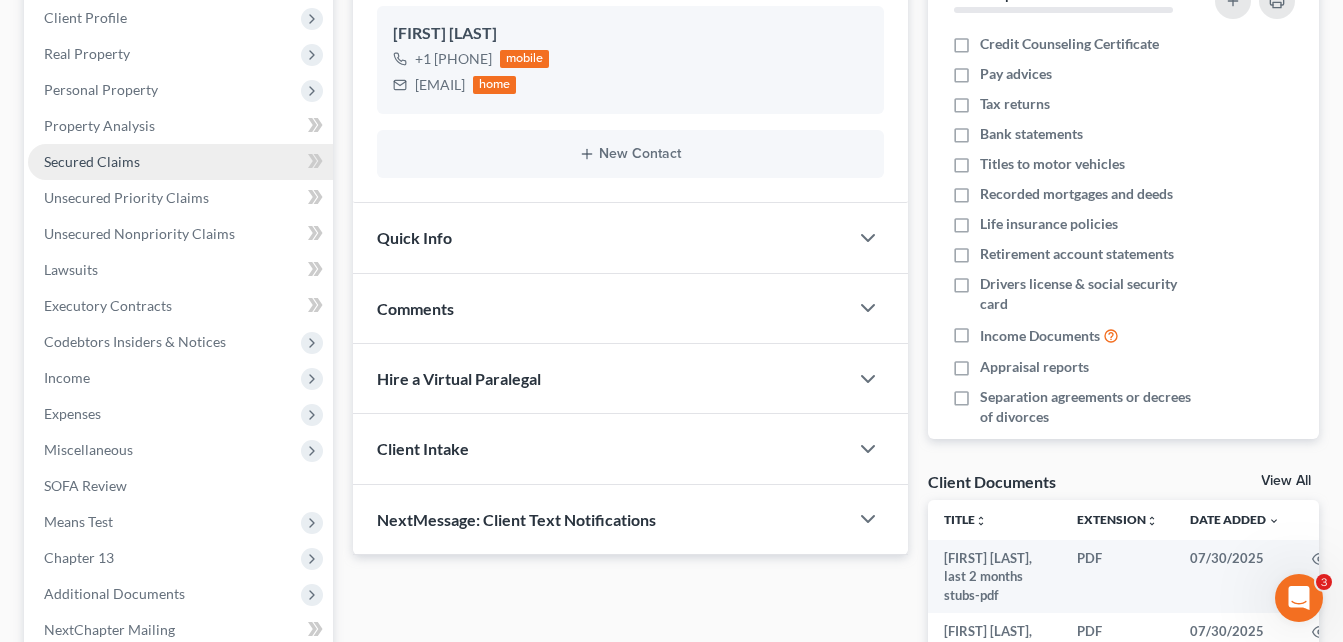 click on "Secured Claims" at bounding box center (180, 162) 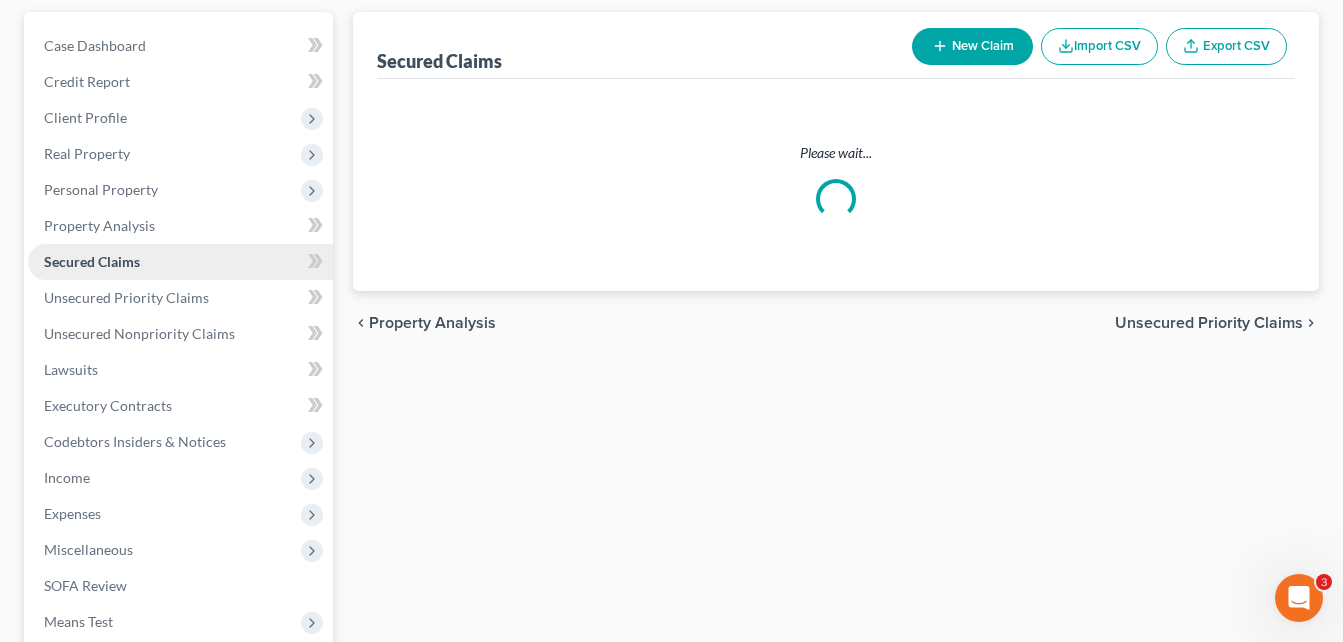 scroll, scrollTop: 0, scrollLeft: 0, axis: both 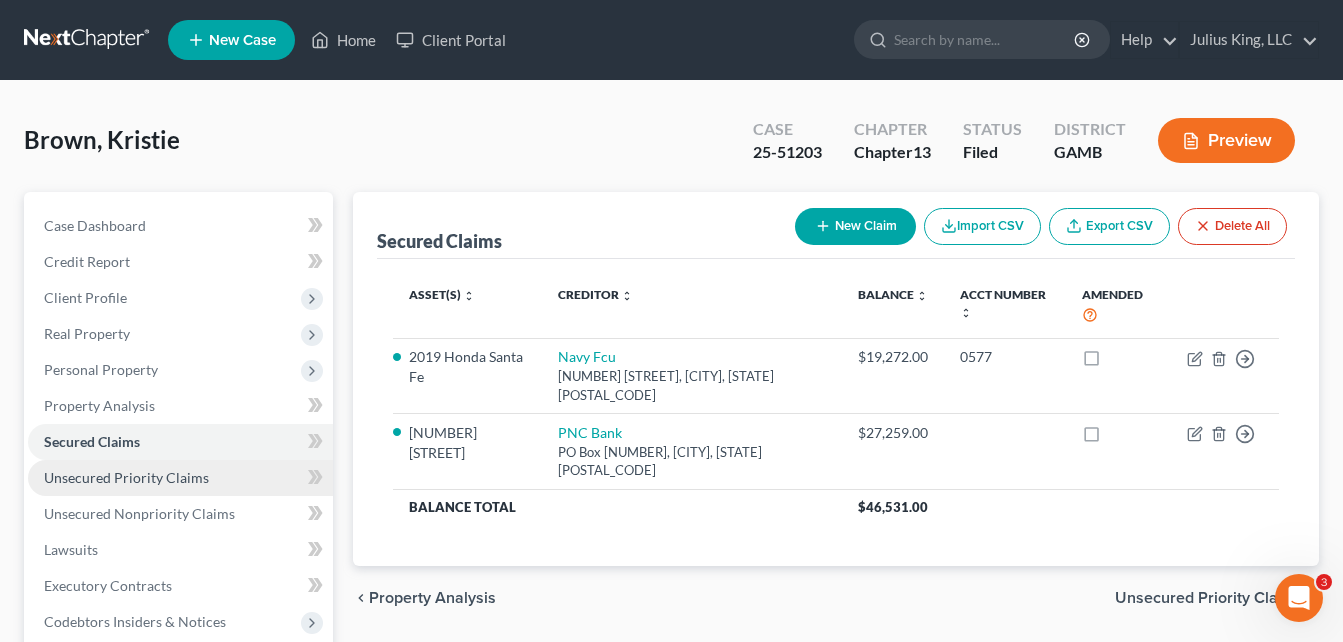 click on "Unsecured Priority Claims" at bounding box center [126, 477] 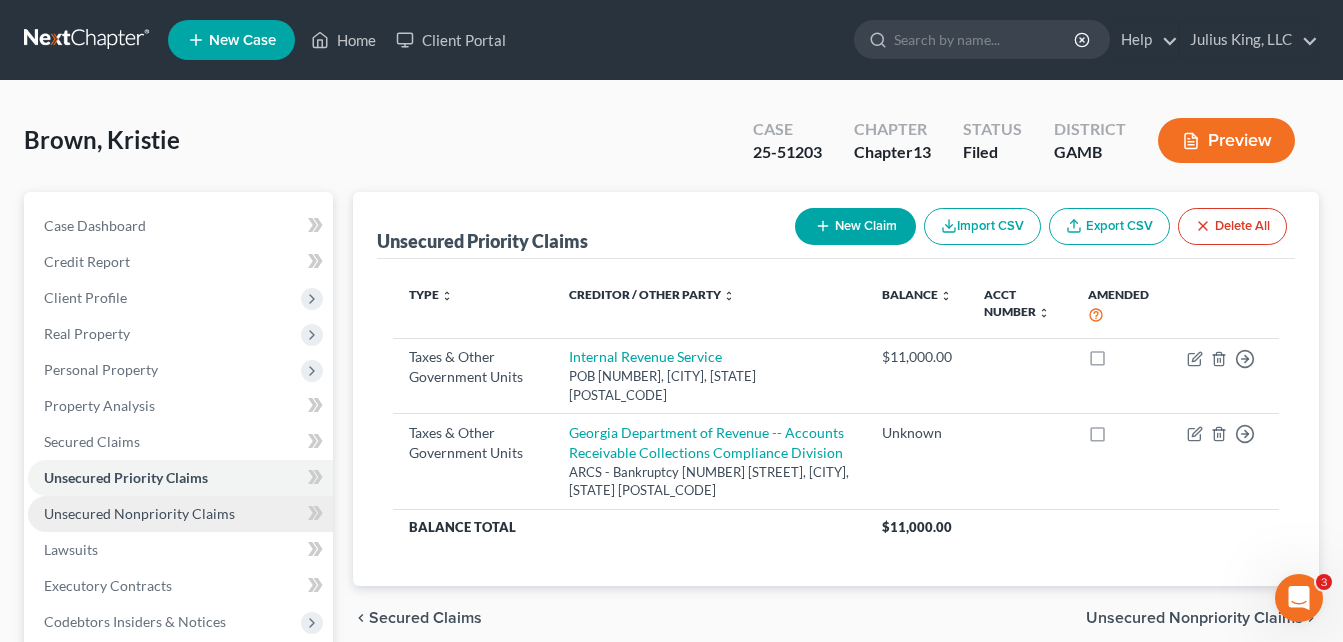 click on "Unsecured Nonpriority Claims" at bounding box center [139, 513] 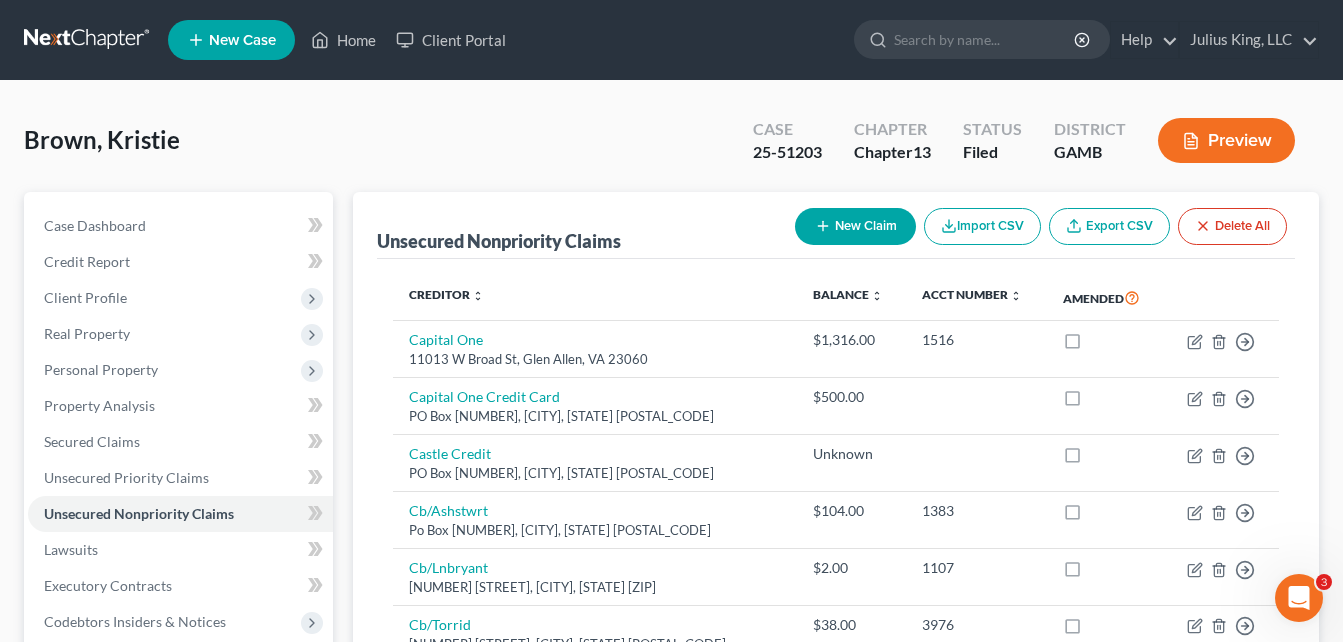 click on "Unsecured Nonpriority Claims New Claim
Import CSV
Export CSV Delete All
Creditor  expand_more   expand_less   unfold_more Balance  expand_more   expand_less   unfold_more Acct Number  expand_more   expand_less   unfold_more Amended  [COMPANY] [NUMBER] [STREET], [CITY], [STATE] [AMOUNT] [NUMBER] Move to D Move to E Move to G Move to Notice Only [COMPANY] Credit Card PO Box [NUMBER], [CITY], [STATE] [AMOUNT] Move to D Move to E Move to G Move to Notice Only [COMPANY] PO Box [NUMBER], [CITY], [STATE] Unknown Move to D Move to E Move to G Move to Notice Only Cb/Ashstwrt Po Box [NUMBER], [CITY], [STATE] [AMOUNT] [NUMBER] Move to D Move to E Move to G Move to Notice Only Cb/Lnbryant [NUMBER] [STREET], [CITY], [STATE] [AMOUNT] [NUMBER] Move to D Move to E Move to G Move to Notice Only Cb/Torrid [NUMBER] [STREET], [CITY], [STATE] [AMOUNT] [NUMBER] Move to D Move to E Move to G Move to Notice Only [COMPANY]  (Radiology Associates of Macon) [NUMBER] [STREET], [CITY], [STATE] [AMOUNT]" at bounding box center [836, 725] 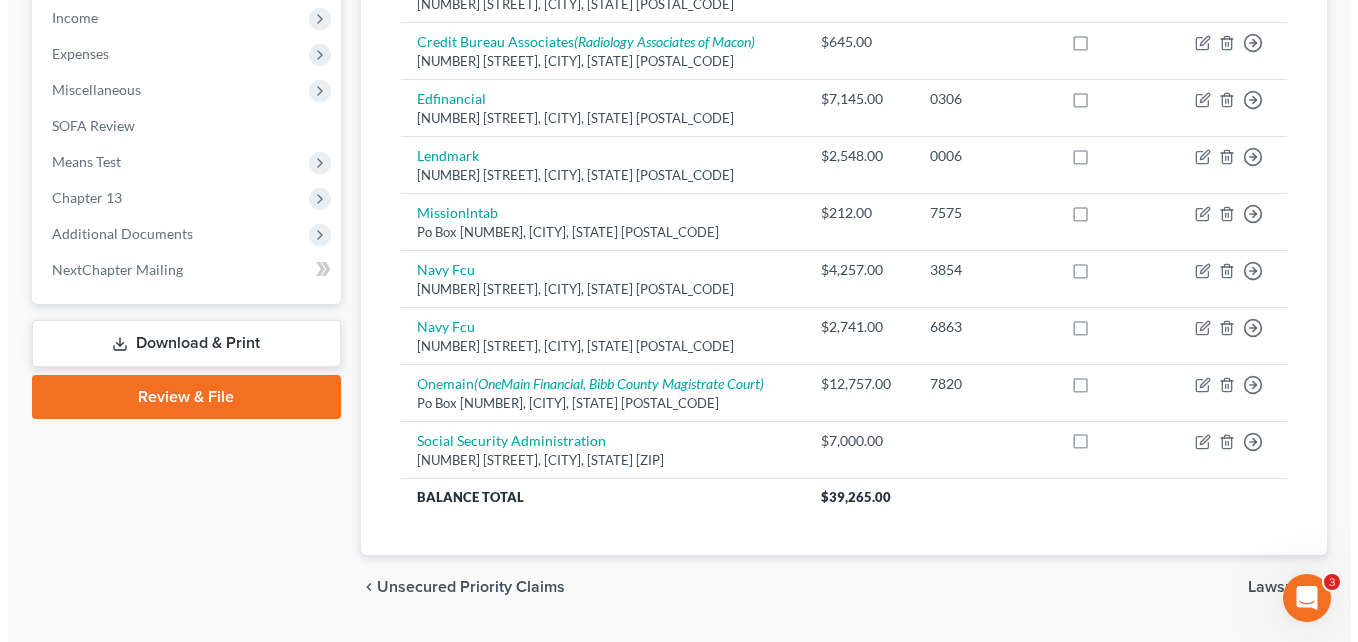 scroll, scrollTop: 693, scrollLeft: 0, axis: vertical 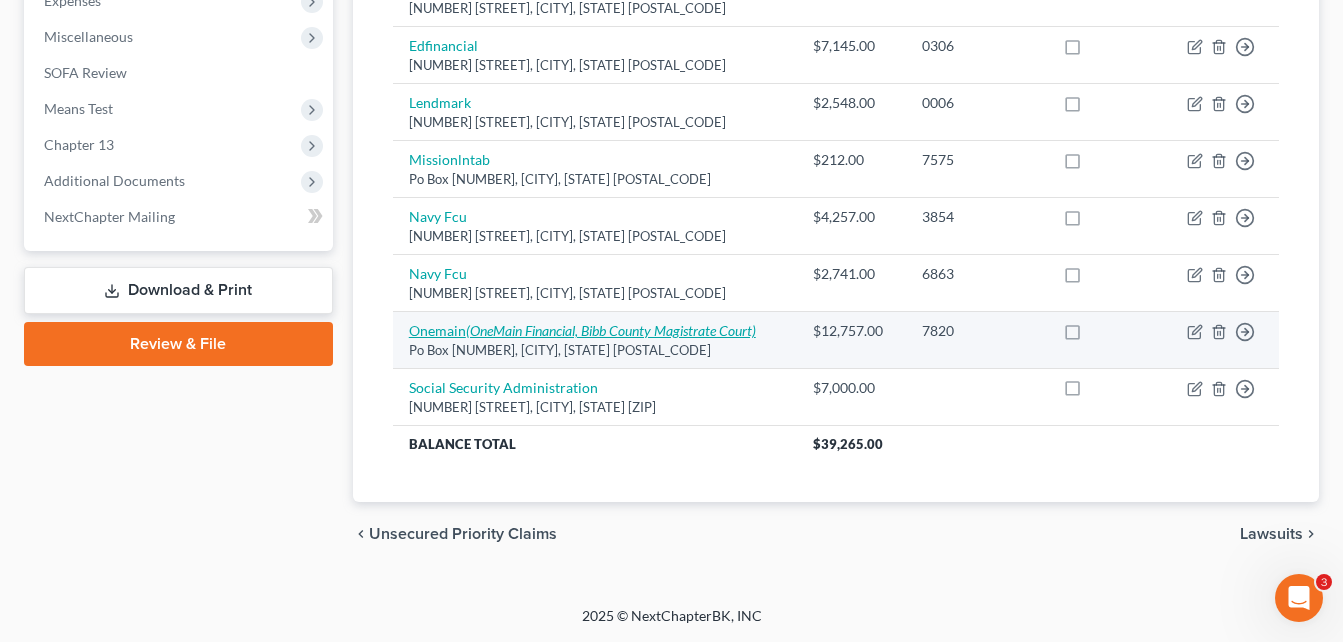 click on "(OneMain Financial, Bibb County Magistrate Court)" at bounding box center (611, 330) 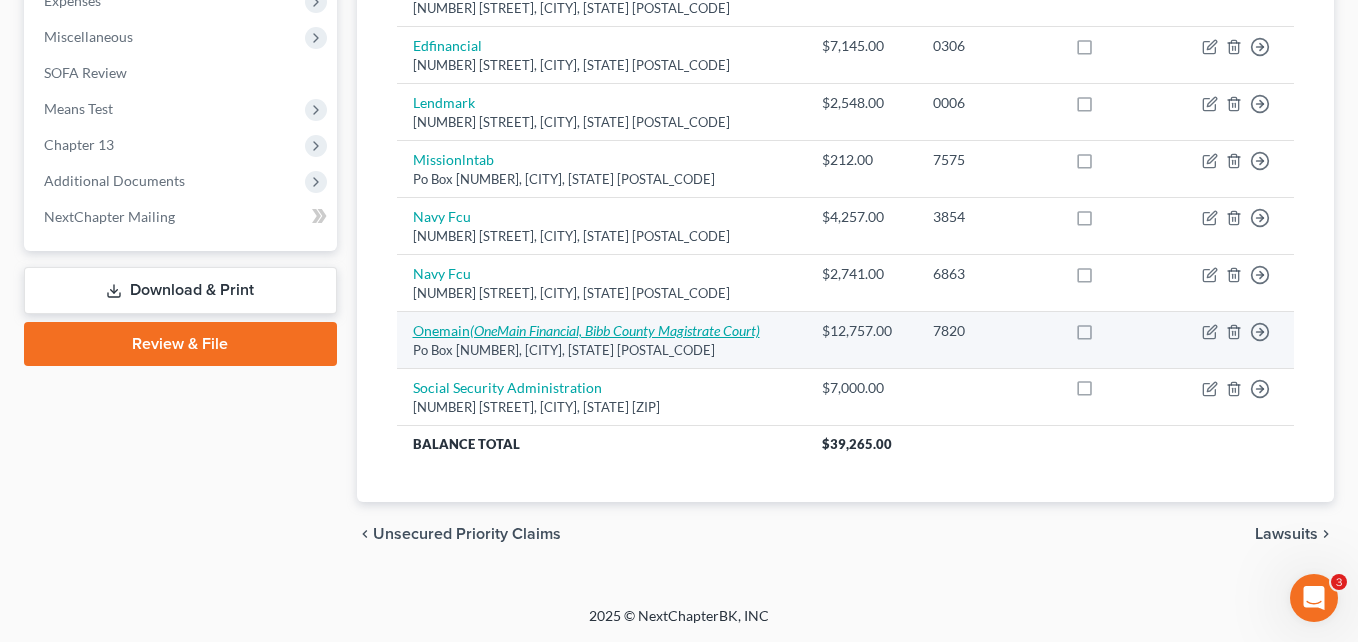 select on "15" 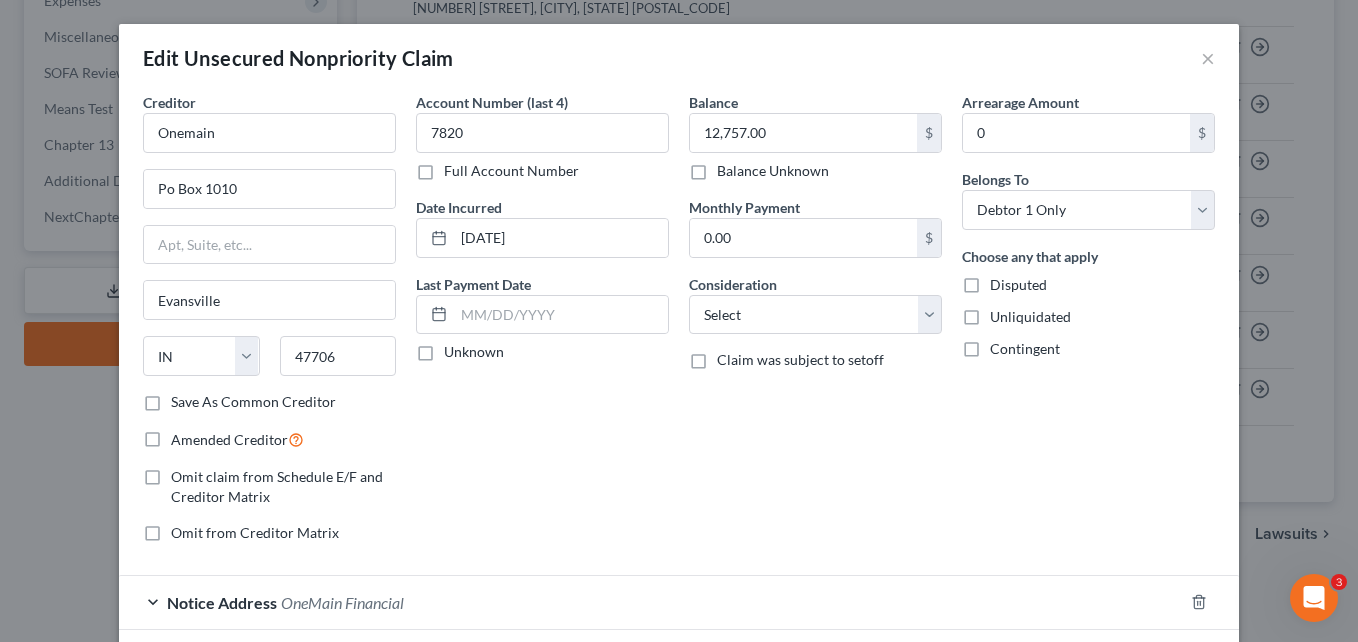 click on "Account Number (last 4)
[NUMBER]
Full Account Number
Date Incurred         [DATE] Last Payment Date         Unknown" at bounding box center [542, 325] 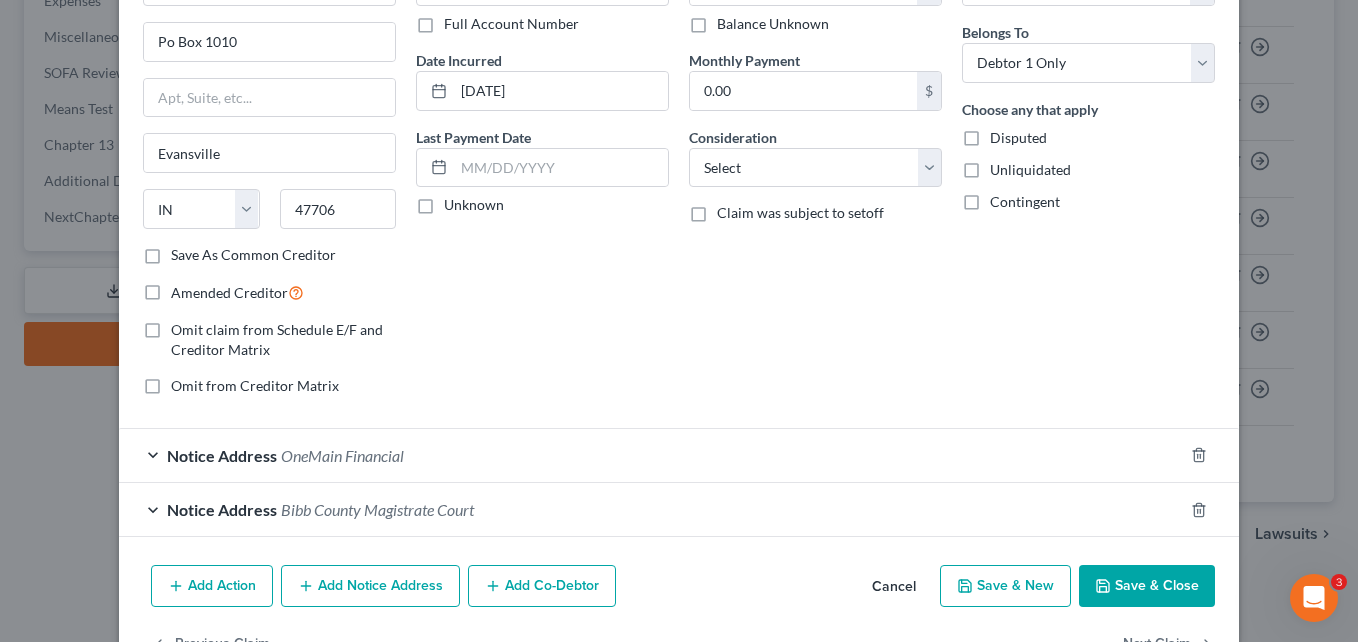 scroll, scrollTop: 210, scrollLeft: 0, axis: vertical 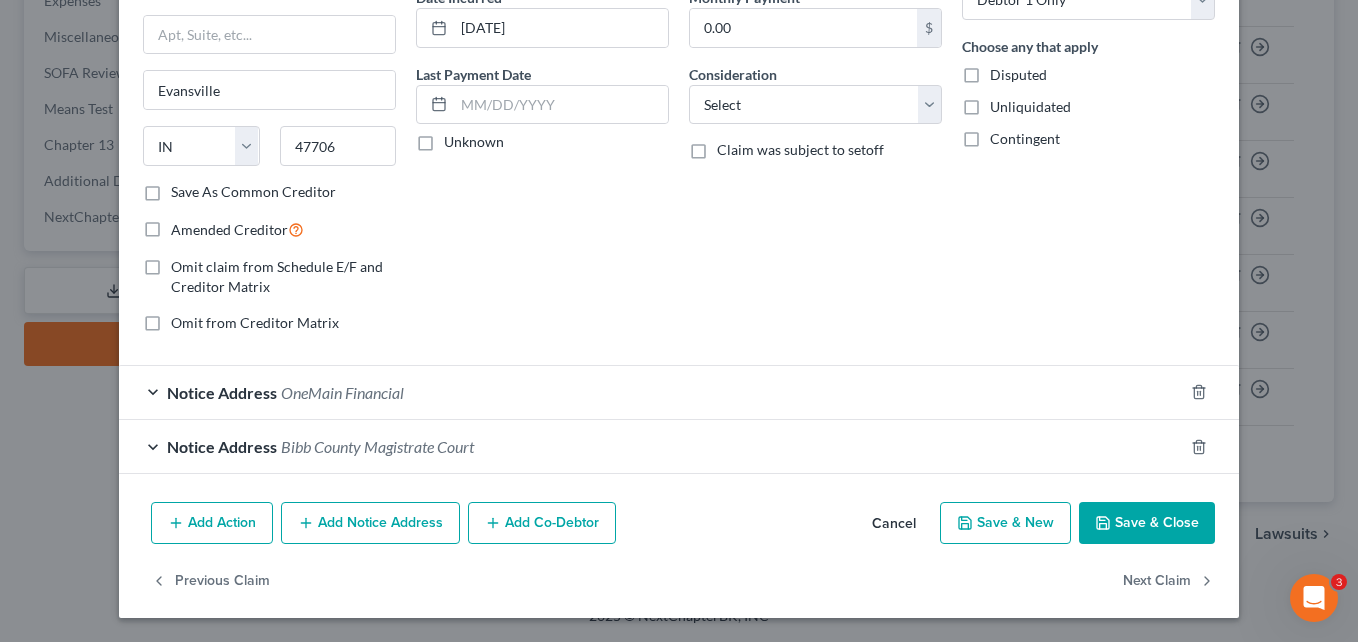 click on "Notice Address [COMPANY]" at bounding box center (651, 392) 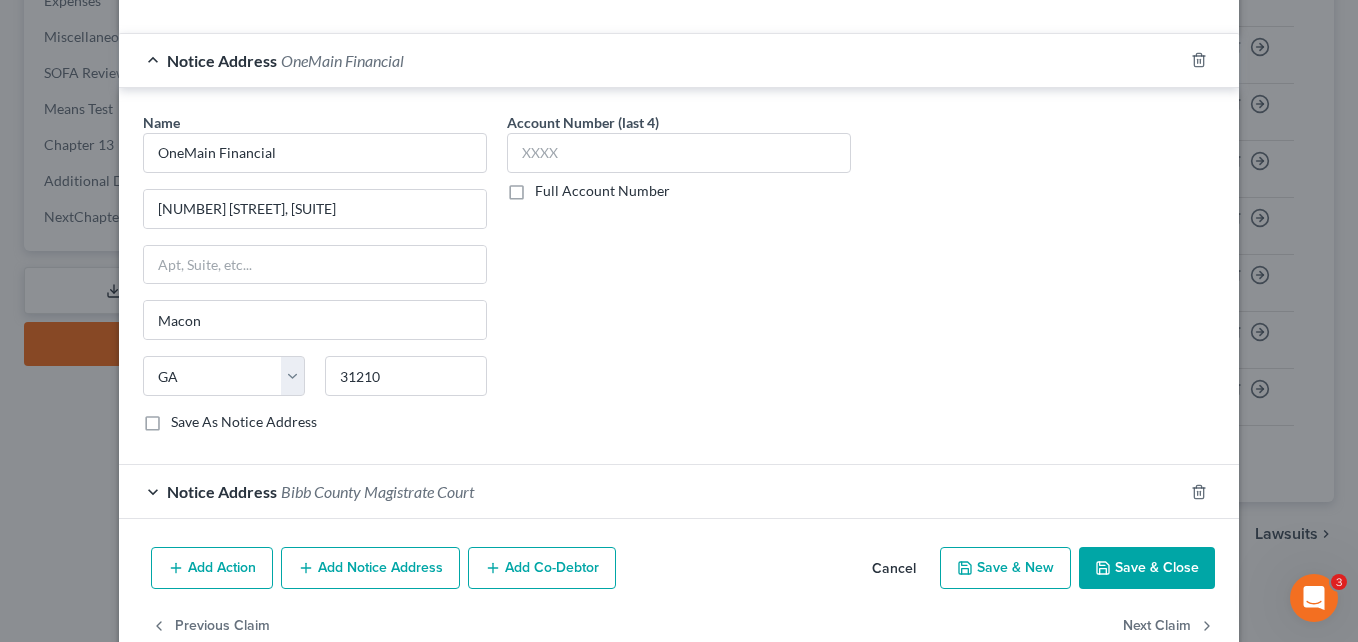 scroll, scrollTop: 587, scrollLeft: 0, axis: vertical 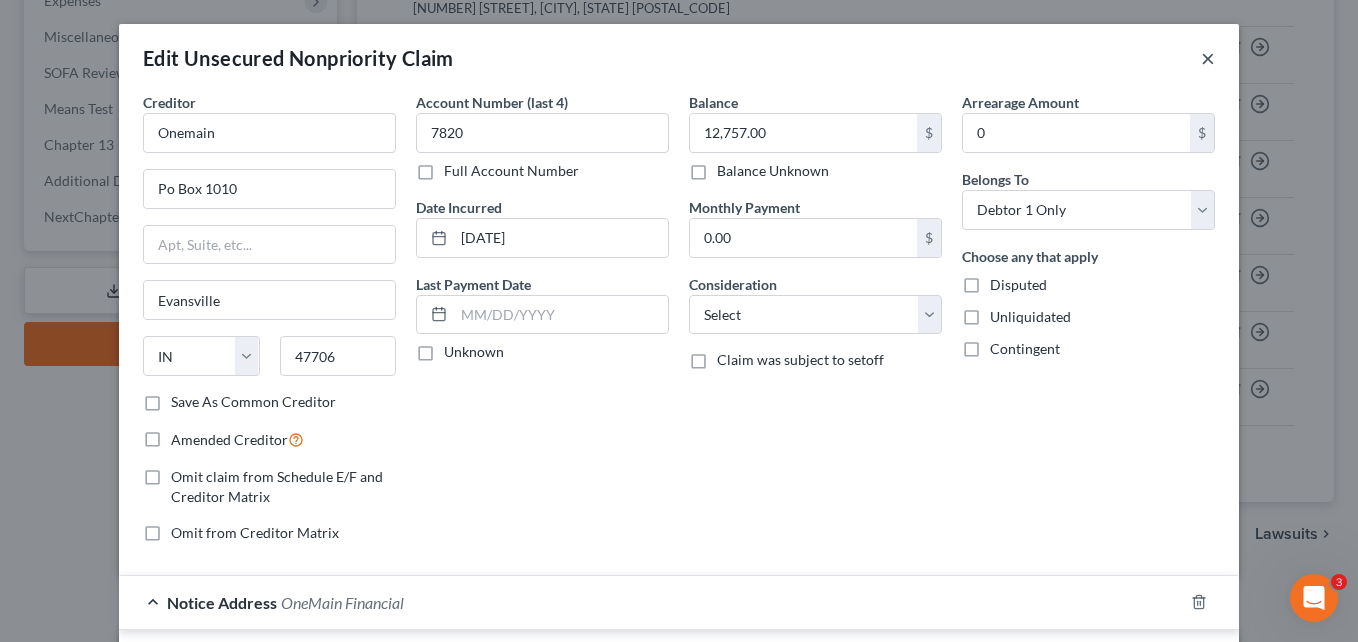 click on "×" at bounding box center [1208, 58] 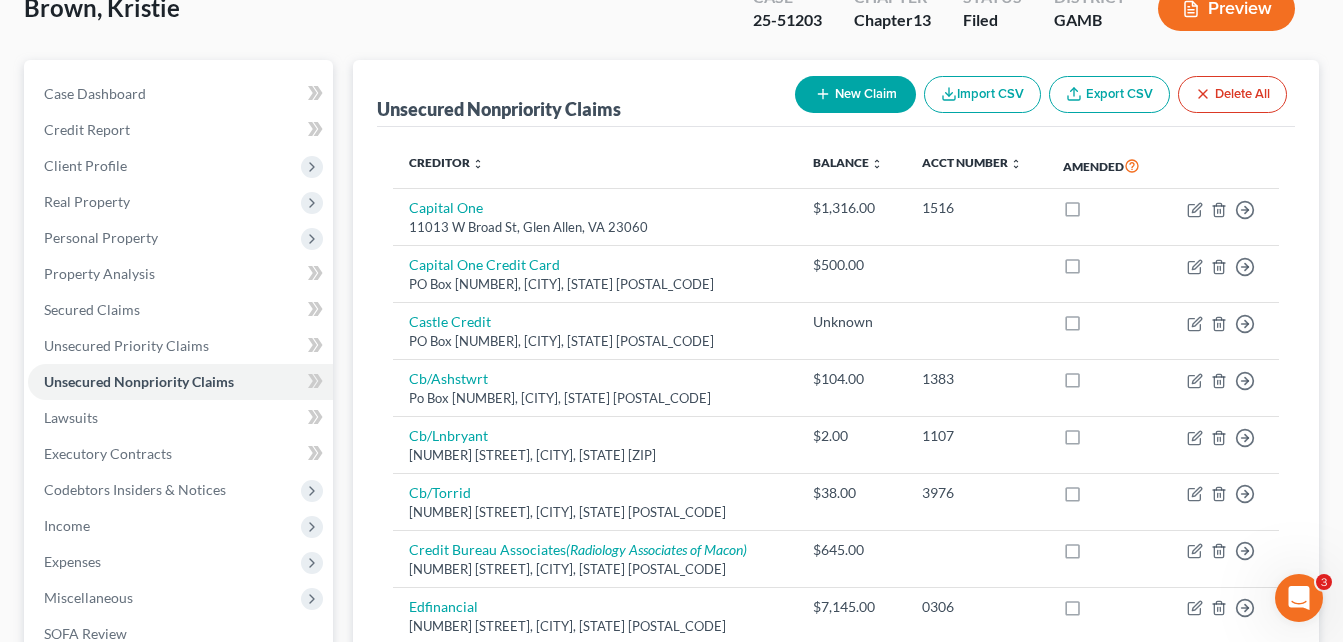 scroll, scrollTop: 0, scrollLeft: 0, axis: both 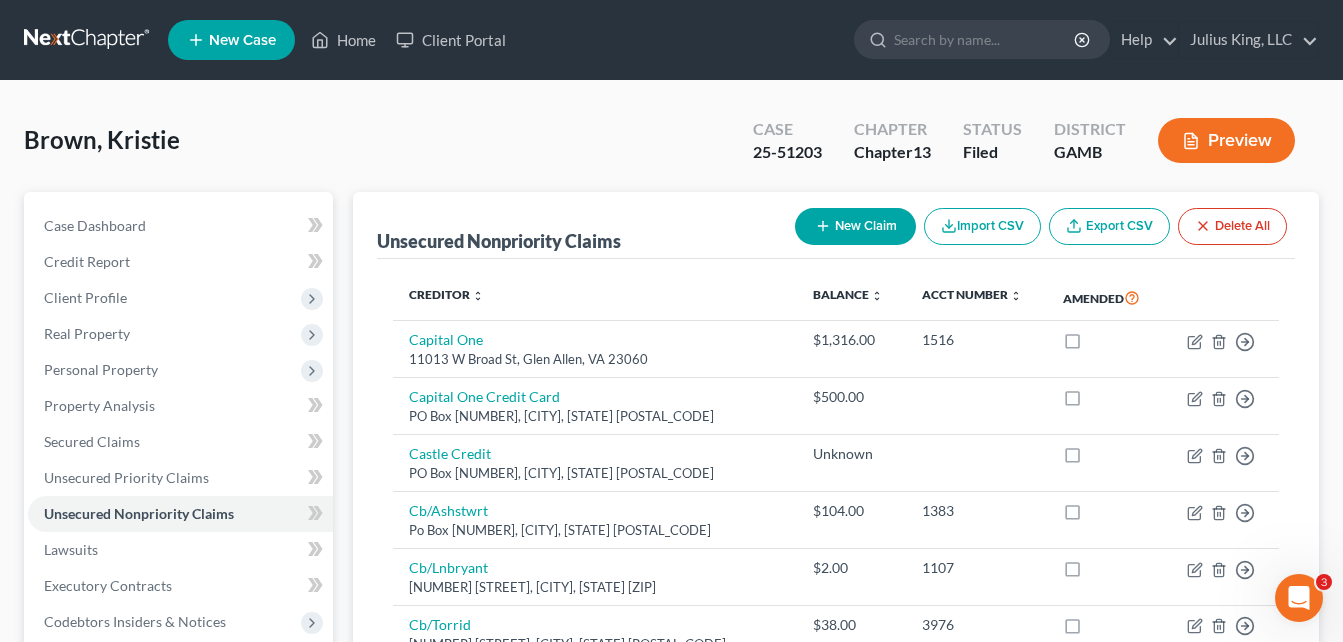 click on "[LAST], [FIRST] Upgraded Case 25-51203 Chapter Chapter  13 Status Filed District GAMB Preview" at bounding box center (671, 148) 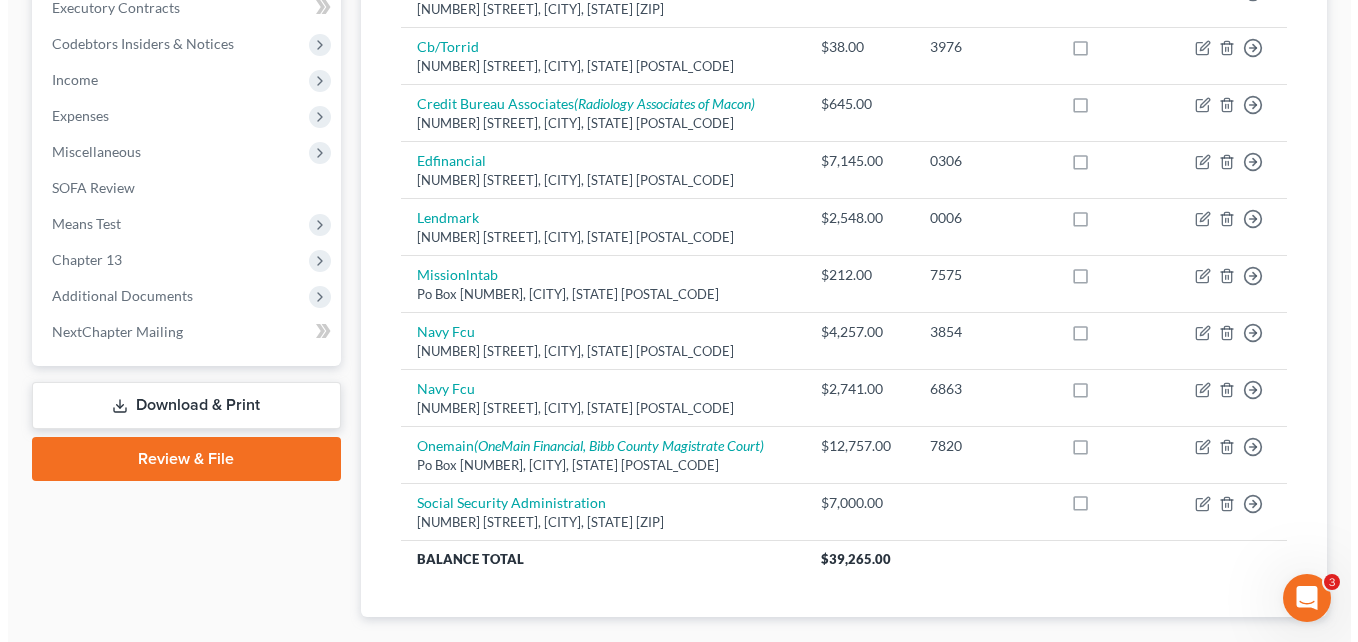 scroll, scrollTop: 693, scrollLeft: 0, axis: vertical 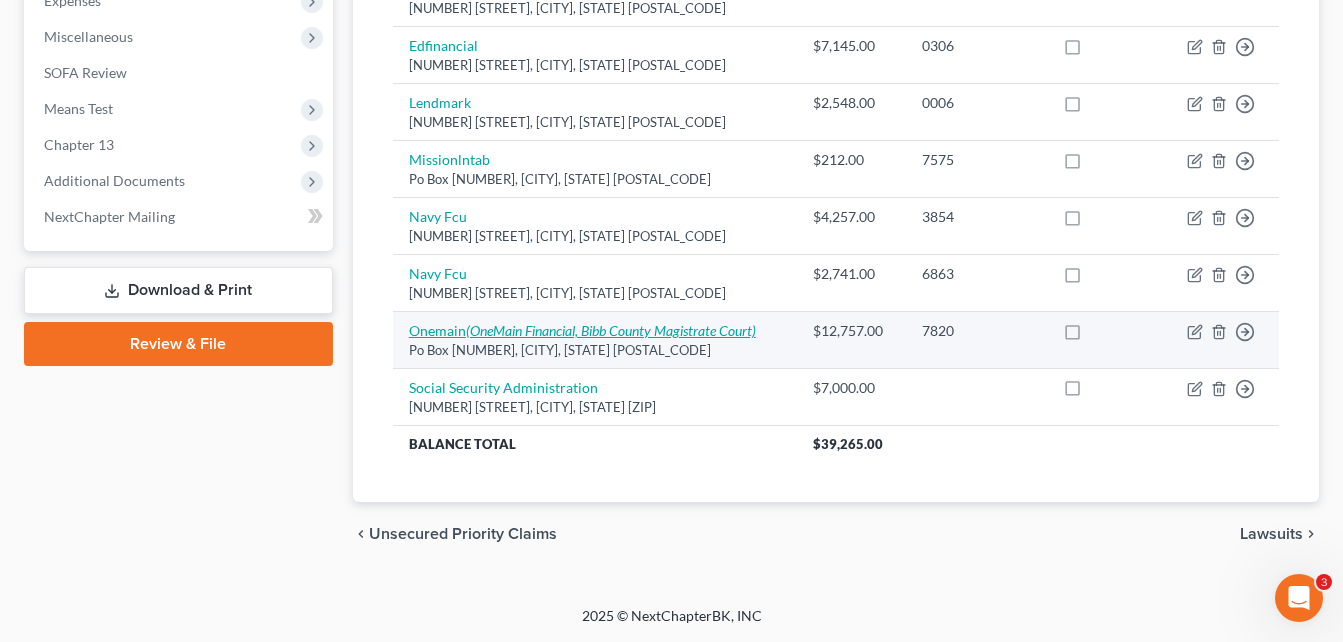 click on "(OneMain Financial, Bibb County Magistrate Court)" at bounding box center (611, 330) 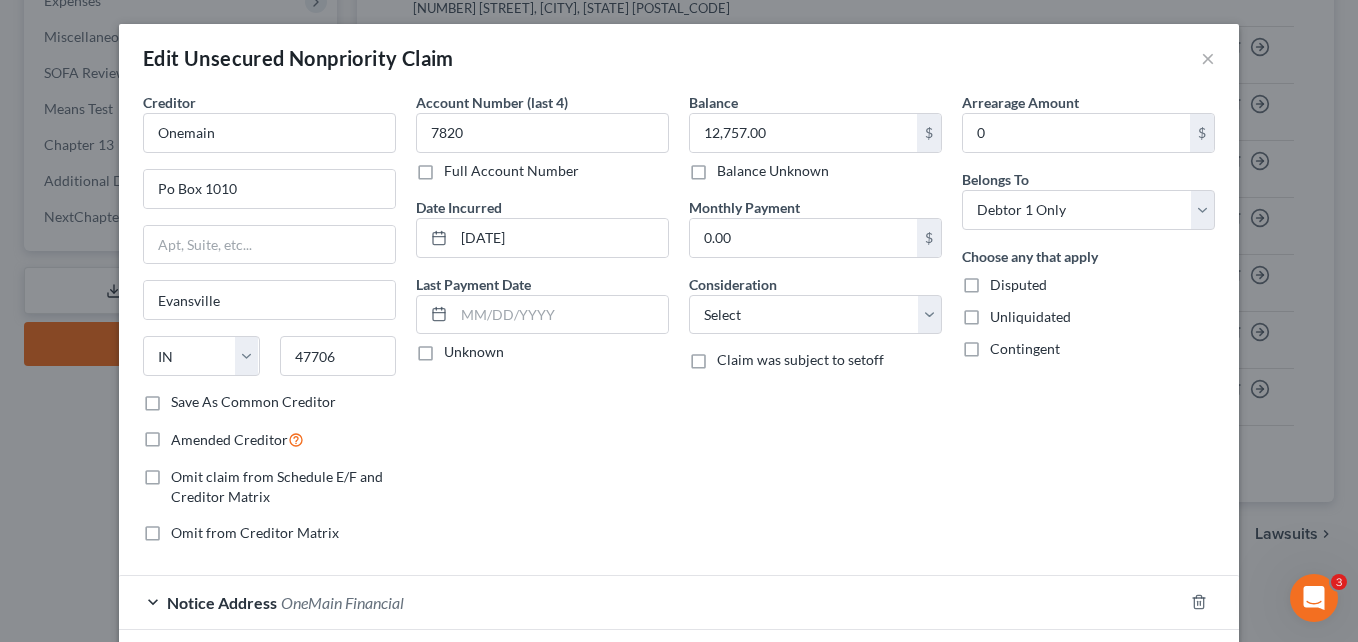 click on "Account Number (last 4)
[NUMBER]
Full Account Number
Date Incurred         [DATE] Last Payment Date         Unknown" at bounding box center [542, 325] 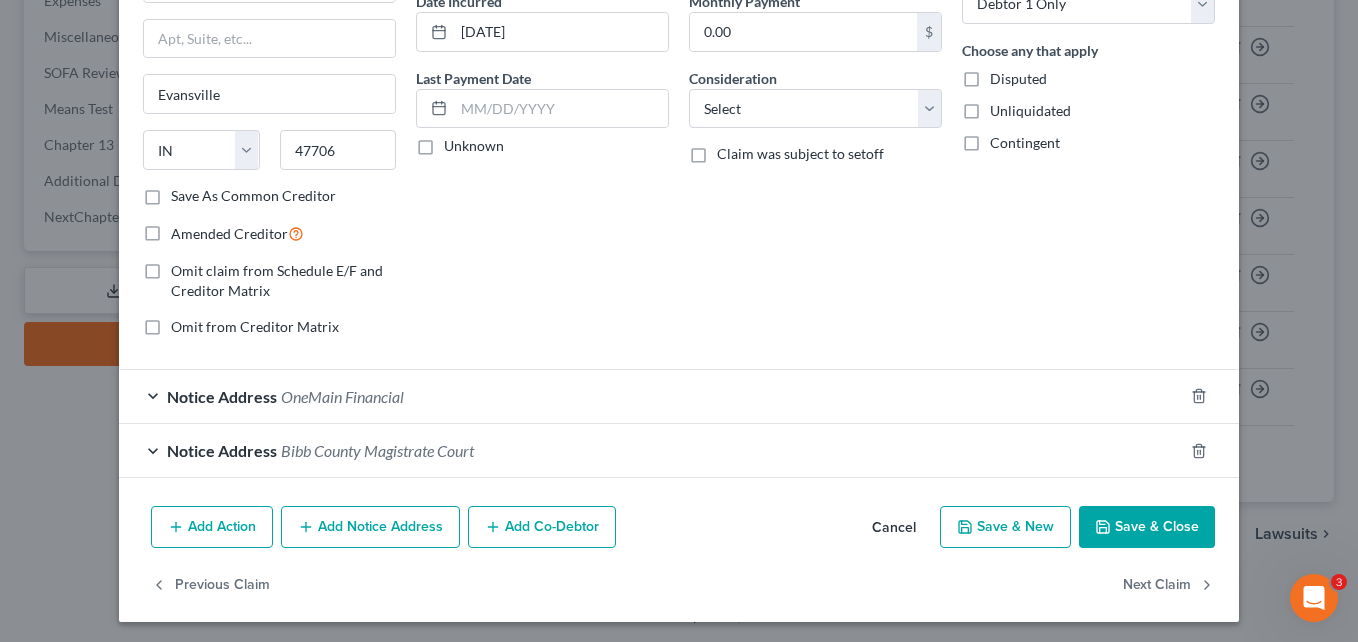 scroll, scrollTop: 210, scrollLeft: 0, axis: vertical 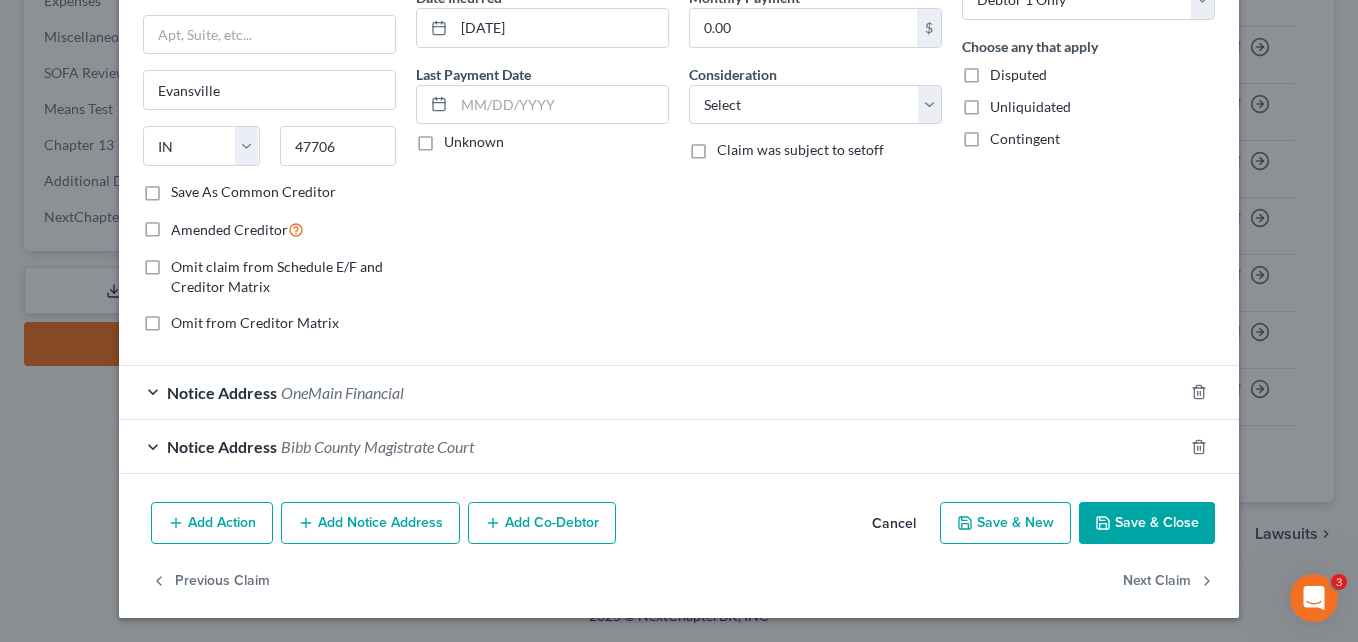 click on "Notice Address" at bounding box center [222, 392] 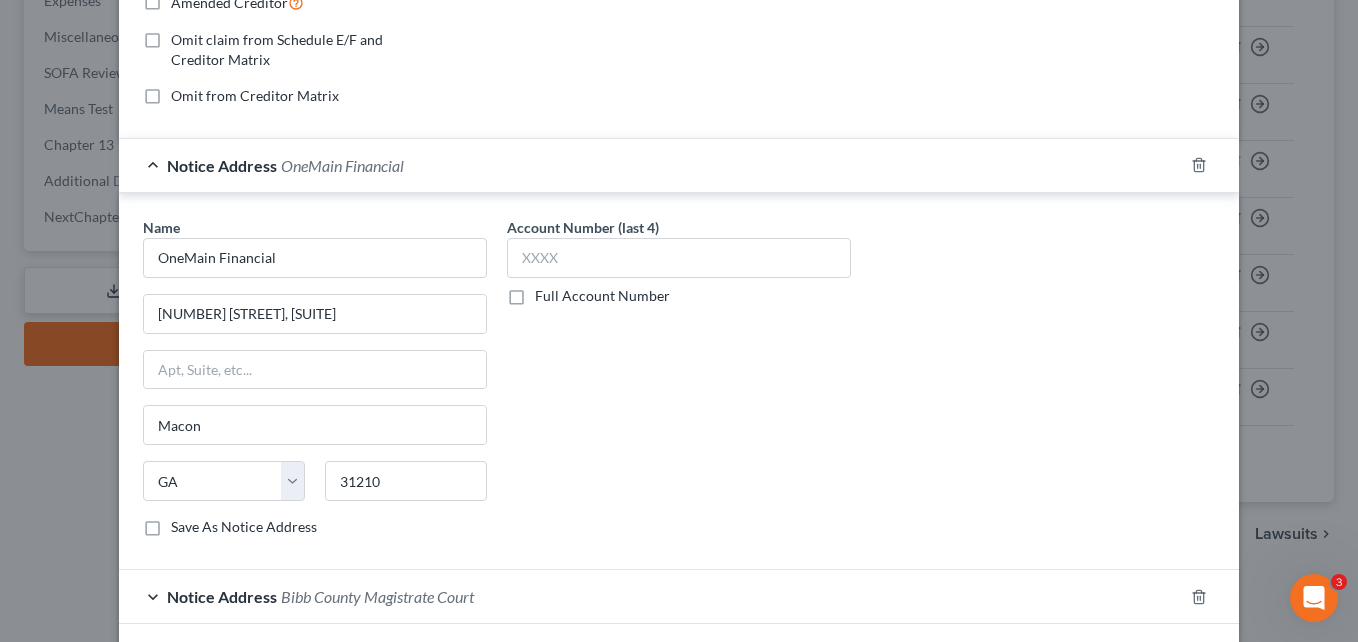 scroll, scrollTop: 490, scrollLeft: 0, axis: vertical 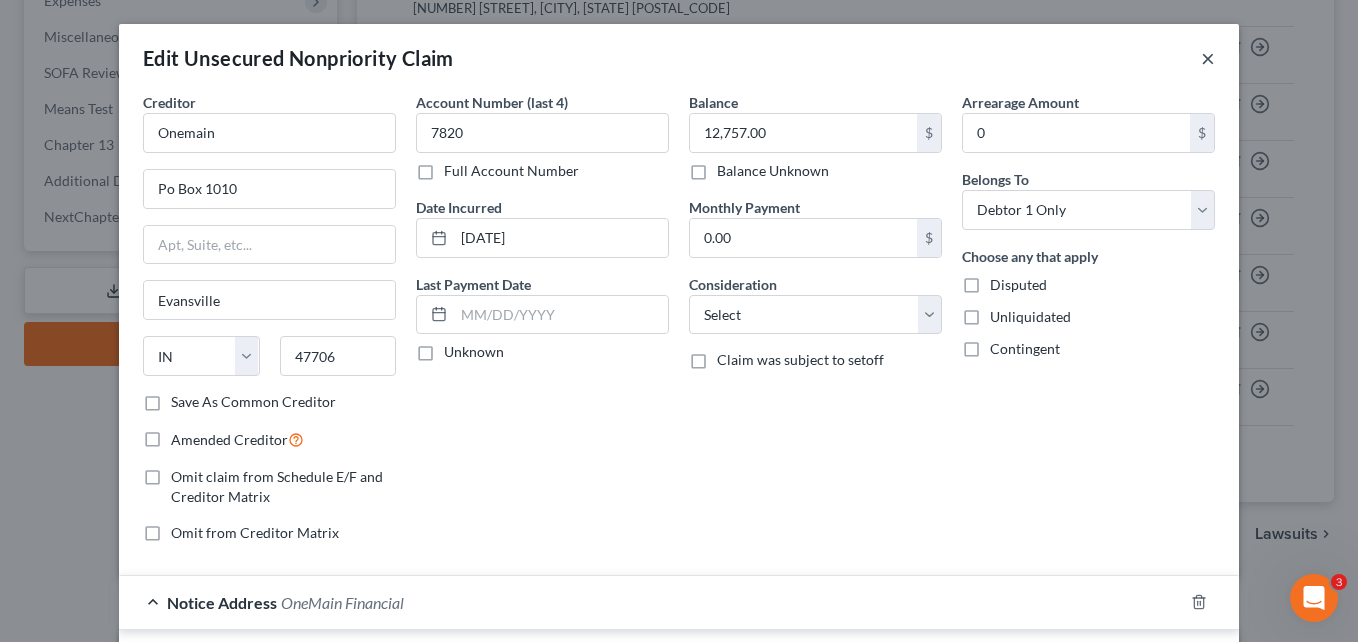 click on "×" at bounding box center [1208, 58] 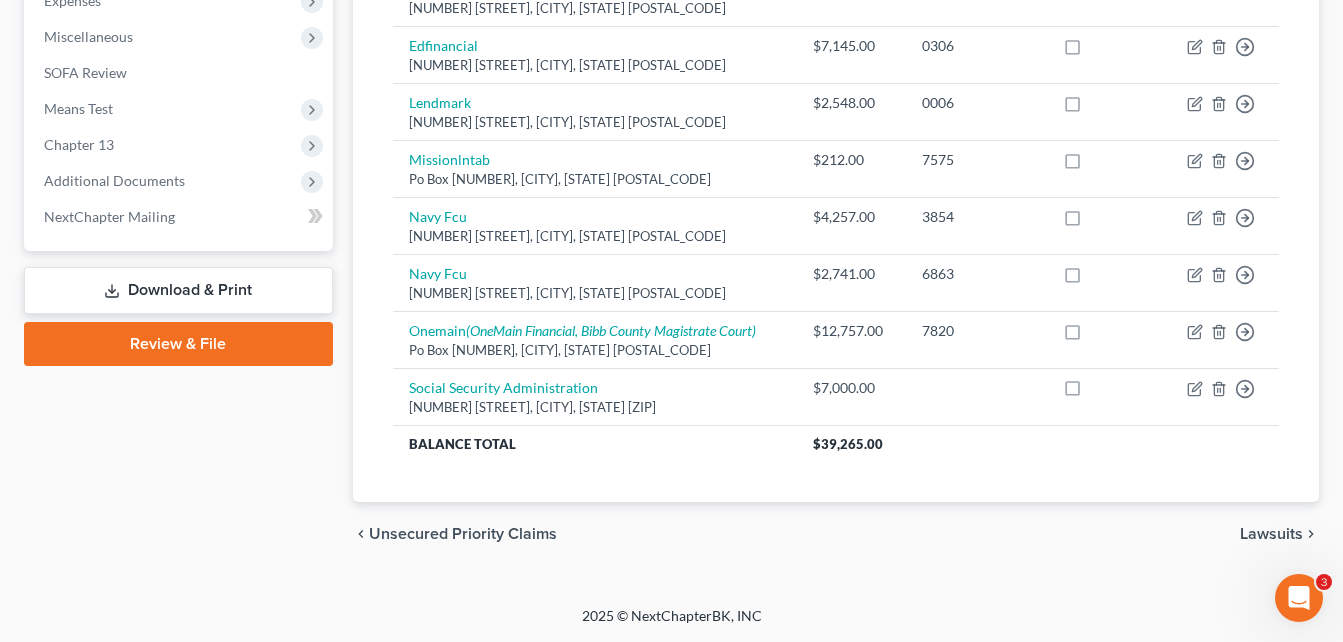 click on "Case Dashboard
Payments
Invoices
Payments
Payments
Credit Report
Client Profile" at bounding box center [178, 32] 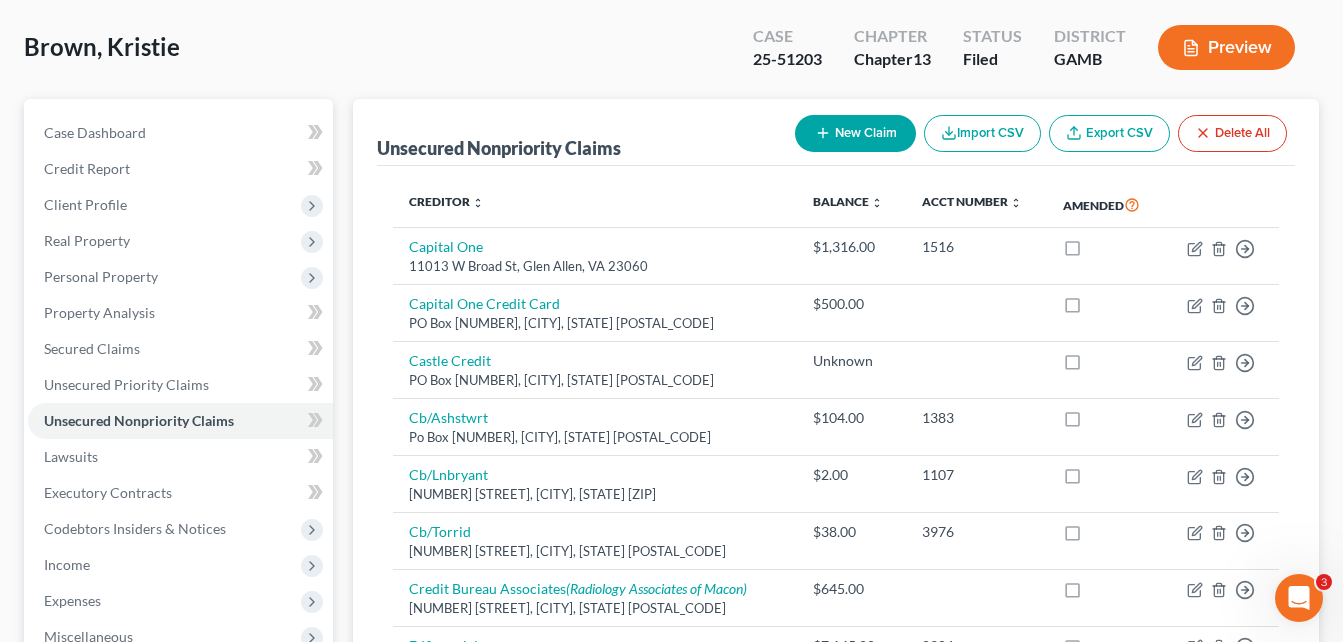 scroll, scrollTop: 53, scrollLeft: 0, axis: vertical 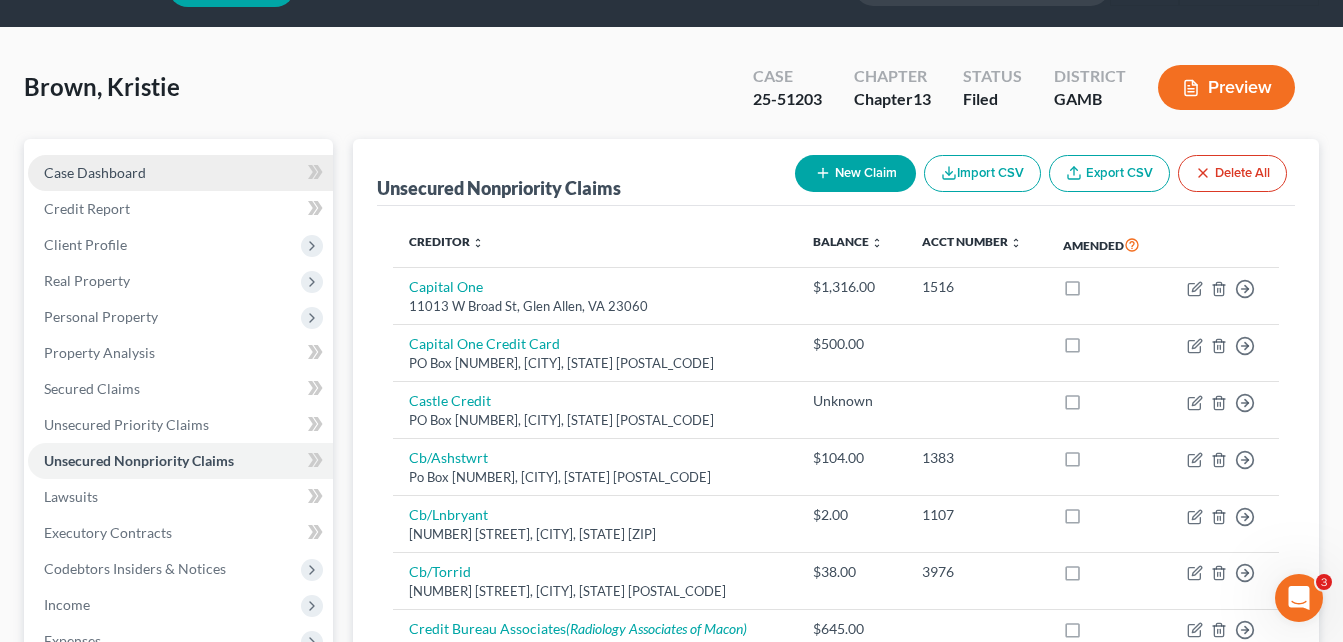 click on "Case Dashboard" at bounding box center [95, 172] 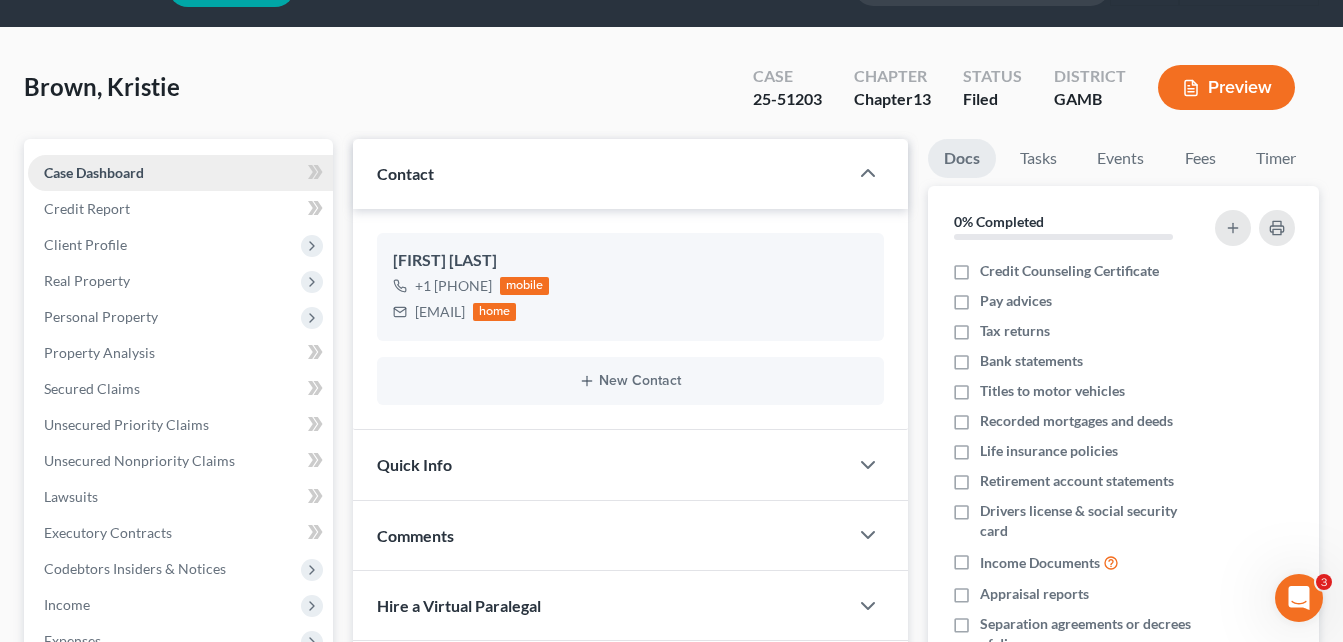 scroll, scrollTop: 0, scrollLeft: 0, axis: both 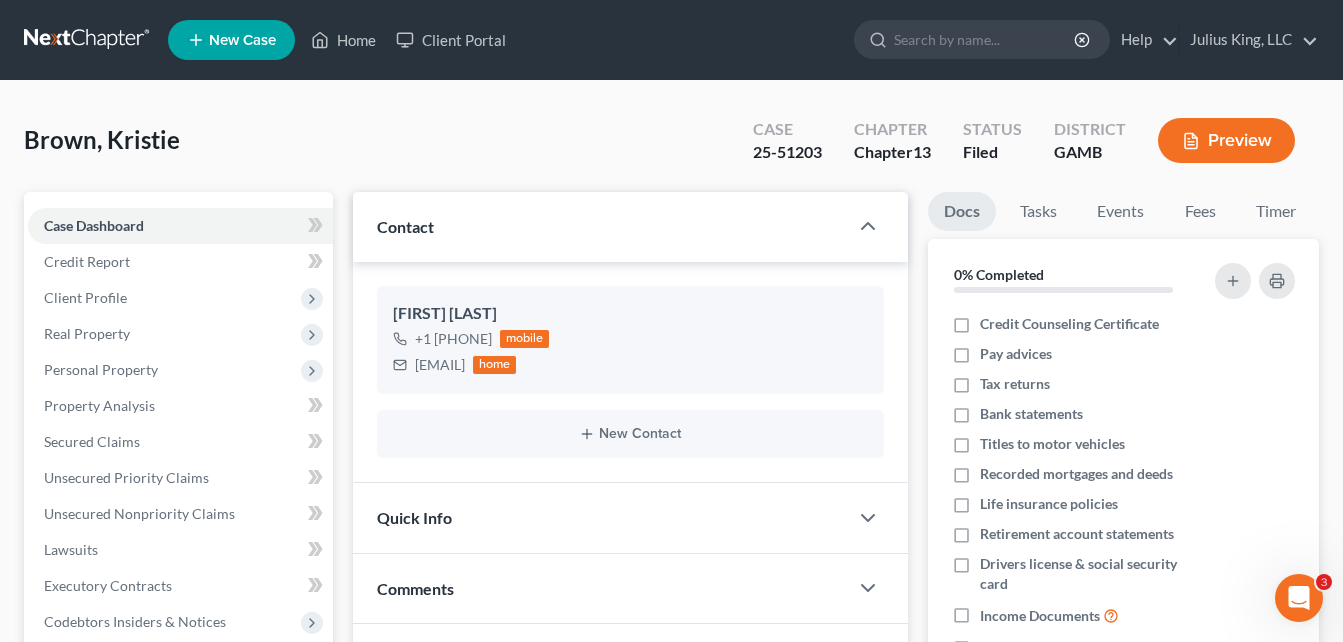 click on "[LAST], [FIRST] Upgraded Case 25-51203 Chapter Chapter  13 Status Filed District GAMB Preview" at bounding box center [671, 148] 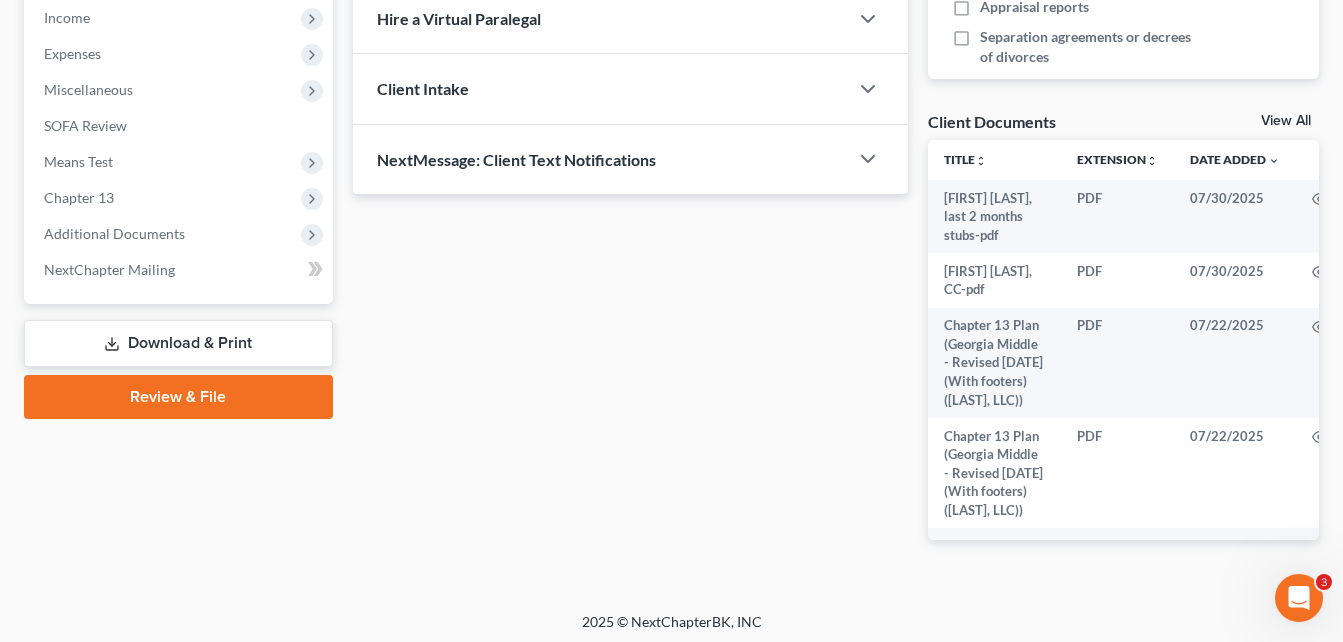 scroll, scrollTop: 646, scrollLeft: 0, axis: vertical 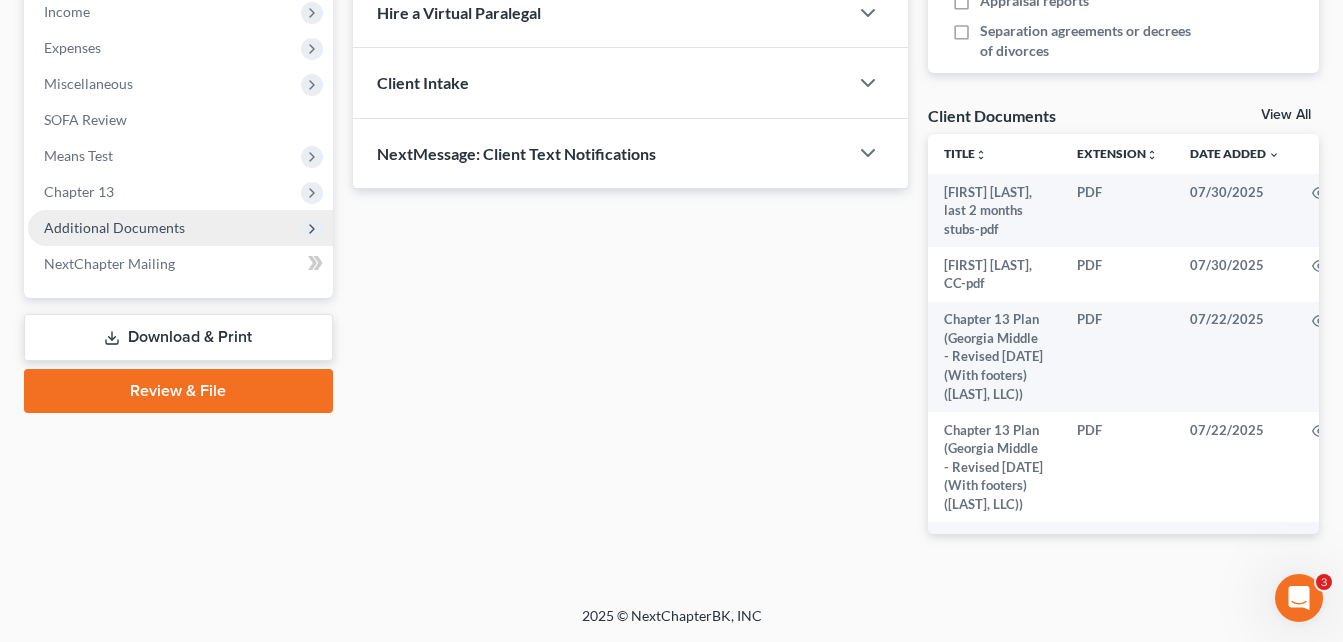 click on "Additional Documents" at bounding box center (114, 227) 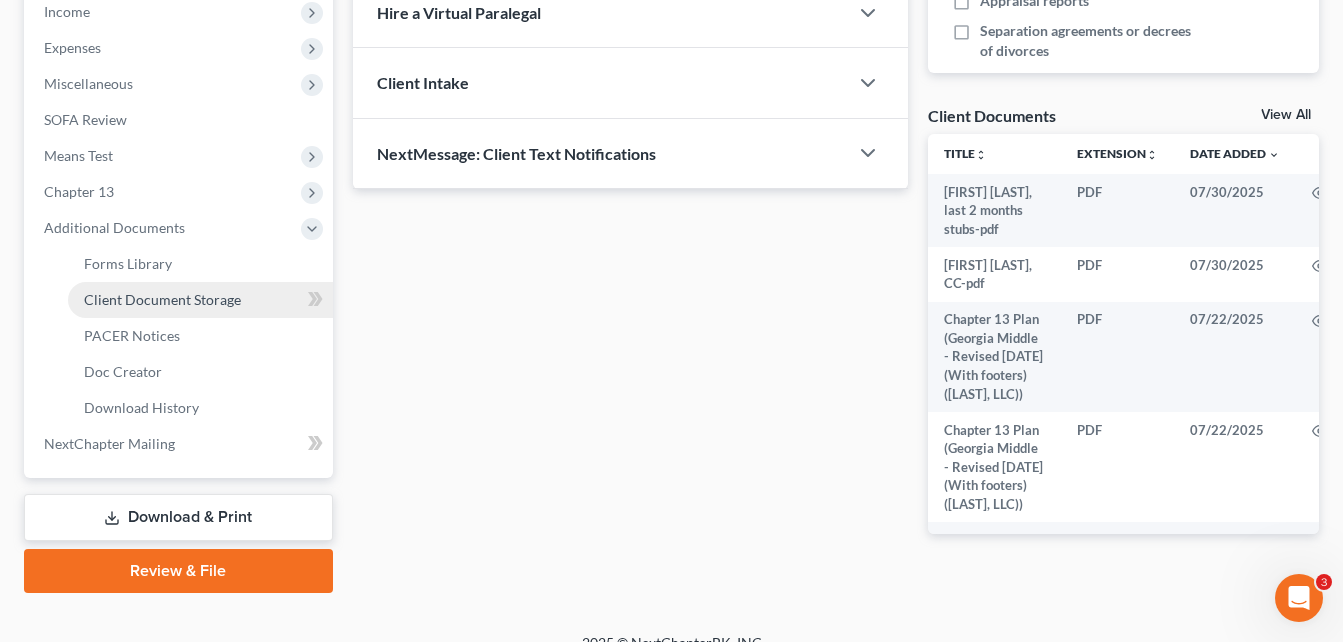 click on "Client Document Storage" at bounding box center [162, 299] 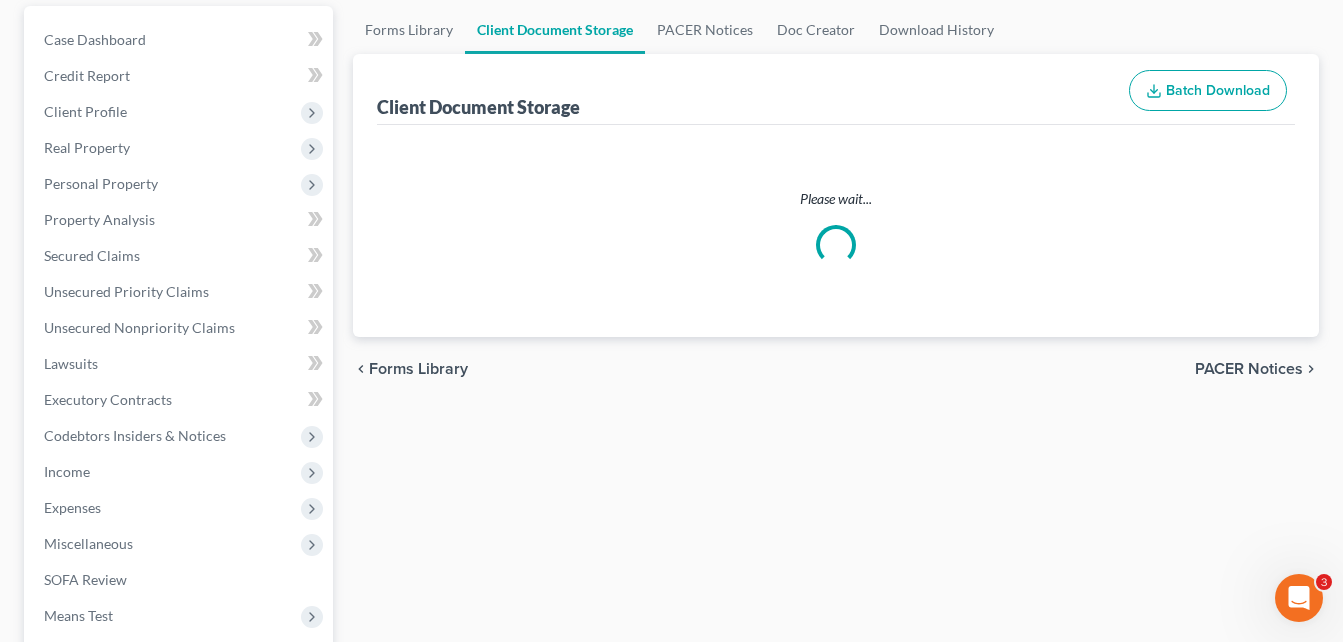 scroll, scrollTop: 12, scrollLeft: 0, axis: vertical 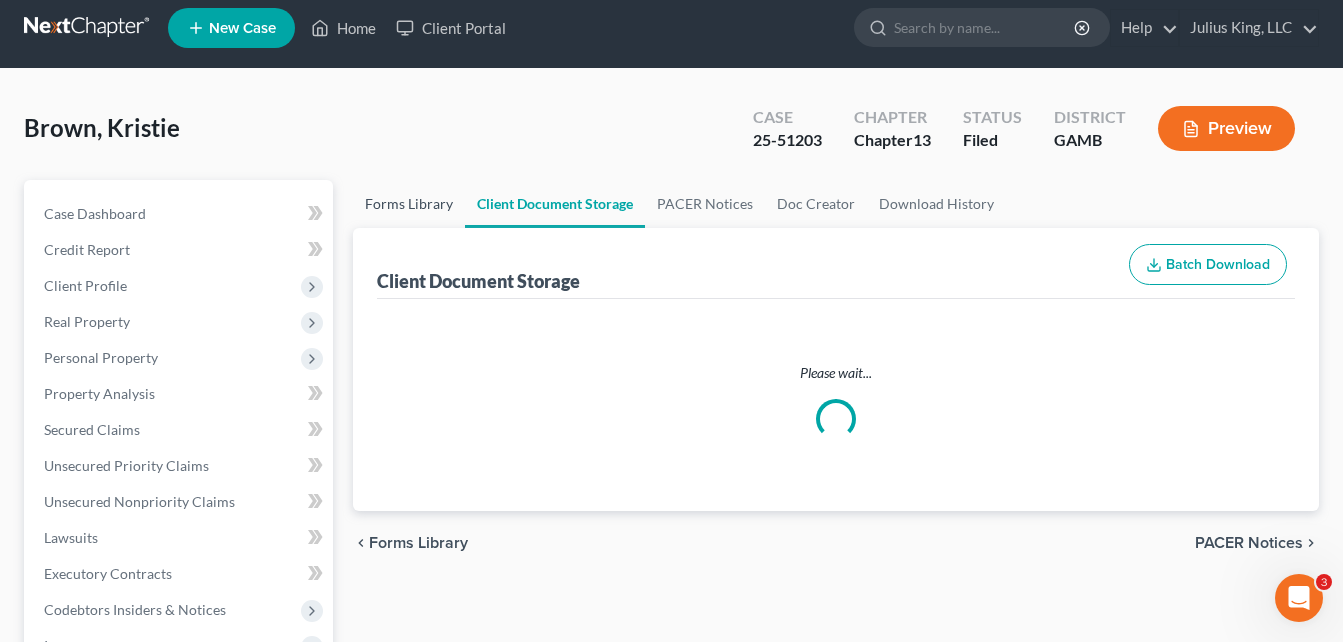 select on "12" 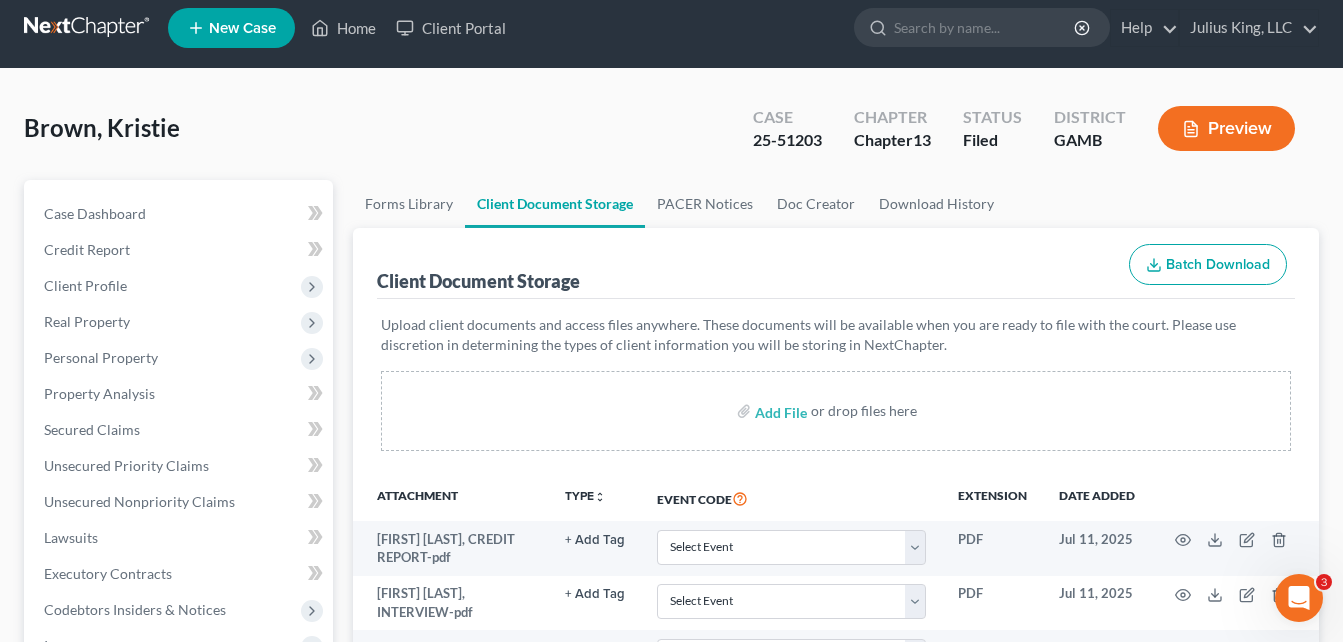 scroll, scrollTop: 0, scrollLeft: 0, axis: both 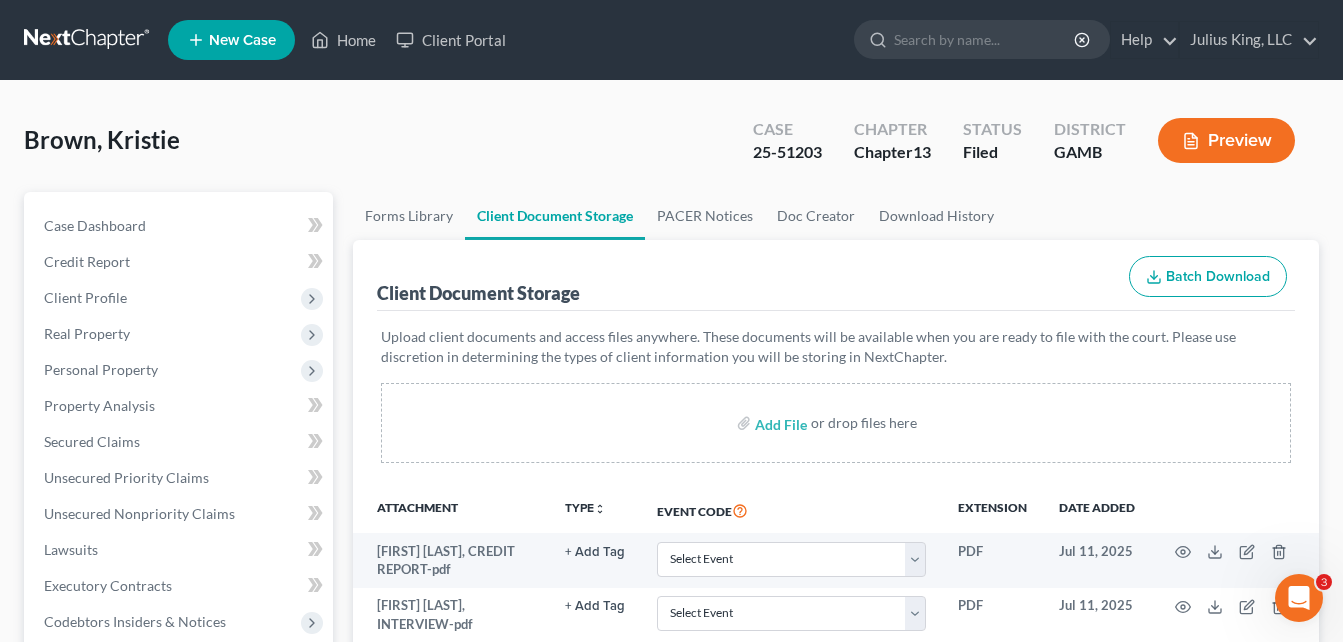 click on "[LAST], [FIRST] Upgraded Case 25-51203 Chapter Chapter  13 Status Filed District GAMB Preview" at bounding box center [671, 148] 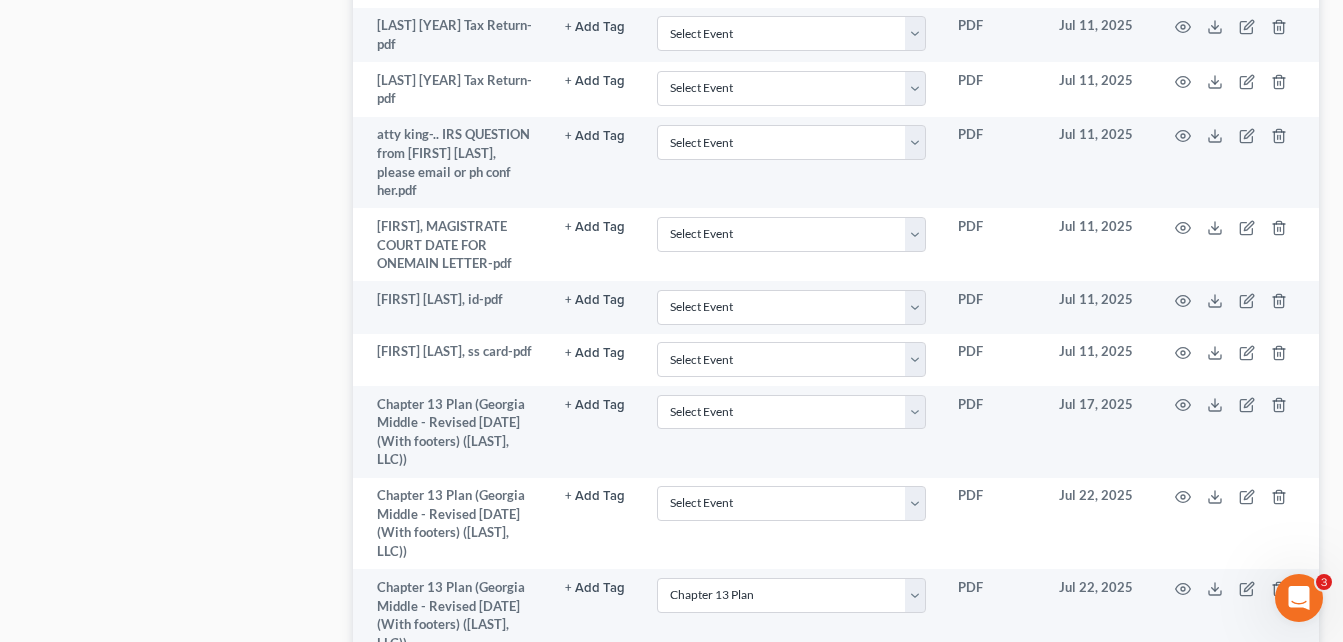 scroll, scrollTop: 1540, scrollLeft: 0, axis: vertical 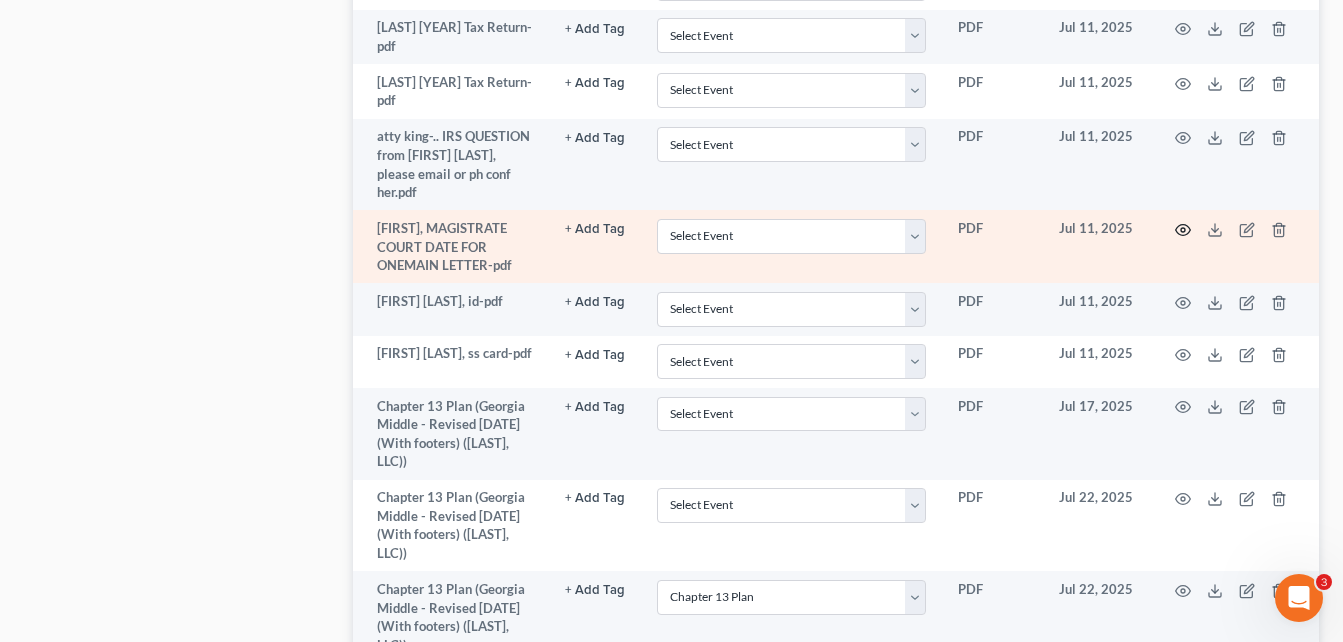 click 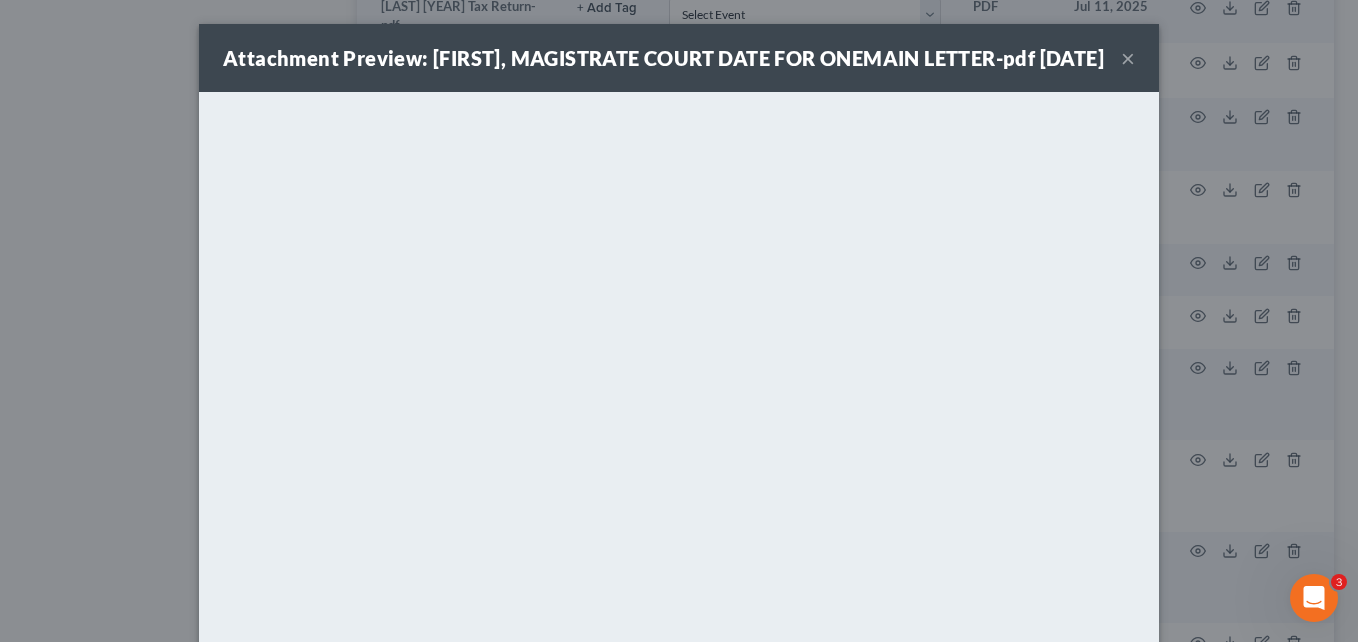 click on "×" at bounding box center (1128, 58) 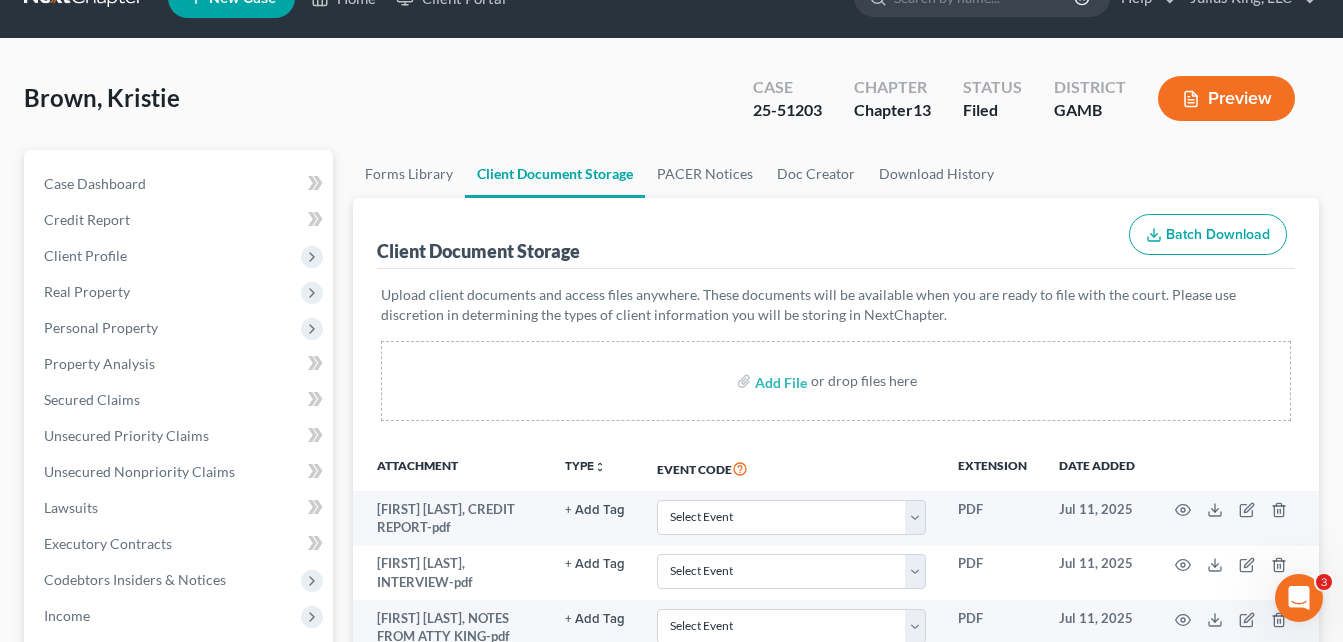 scroll, scrollTop: 0, scrollLeft: 0, axis: both 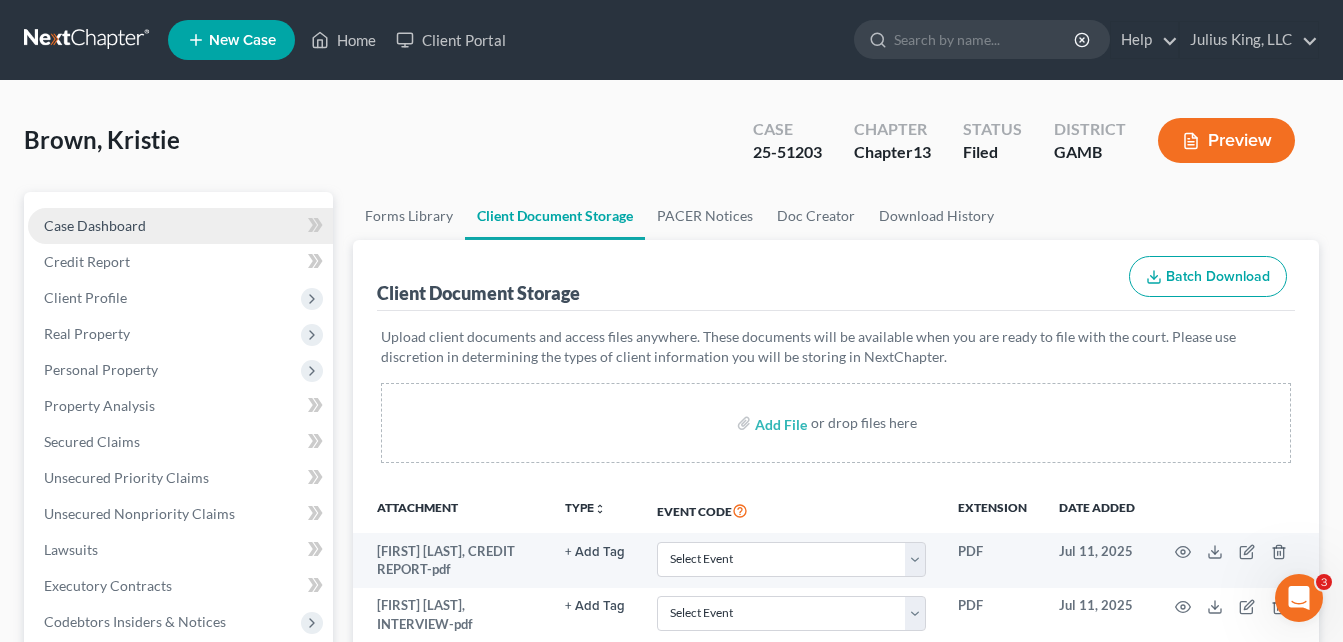 click on "Case Dashboard" at bounding box center [95, 225] 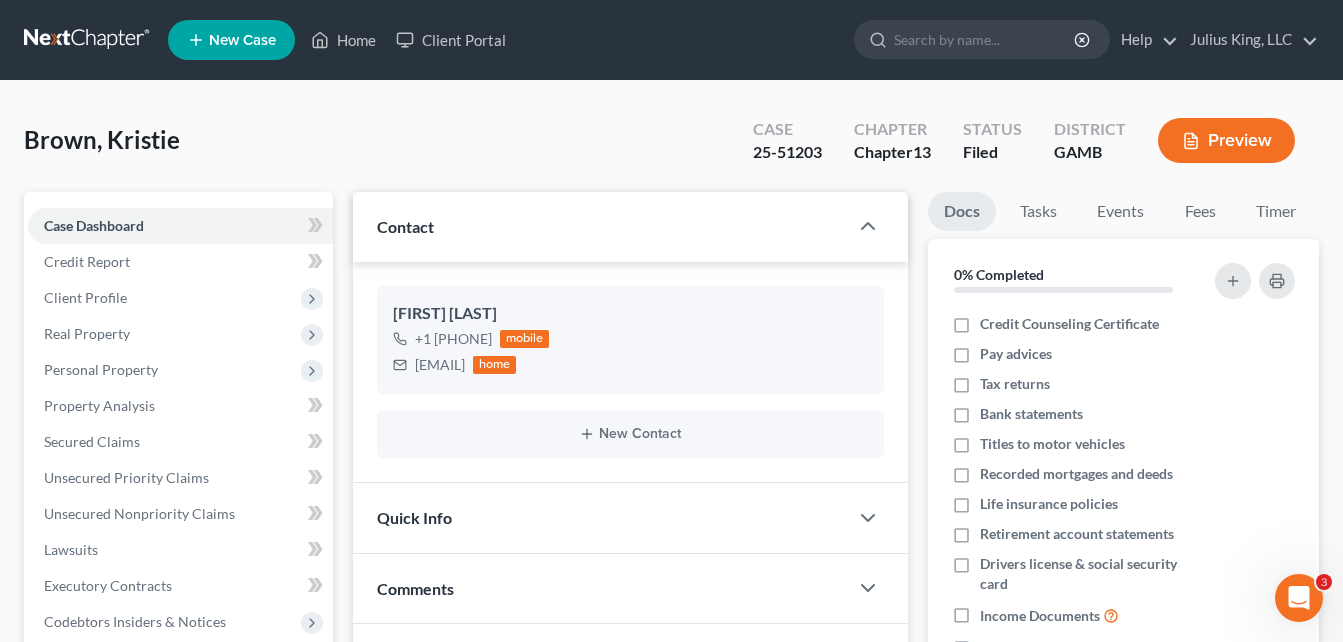 click on "Updates & News × Georgia Middle District Notes: Take a look at NextChapter's  District Notes  to see all available forms, plans, and filing options for your court as well as any updates that are coming soon!
Need Help Preparing and Filing this Case?  Simply click on the “Hire a Virtual Paralegal” option below! Contact
[FIRST] [LAST] +1 ([PHONE]) mobile [EMAIL] home New Contact
Quick Info Status Discharged Discharged & Reported Discharge Litigation Dismissal Notice Dismissed Dismissed & Litigation Filed Filed / Pre 341 Inactive In Progress Lead Lost Lead Plan Confirmation Plan Failing Possible Post 341 Pre Confirmation Preparing to File Ready to File Ready to Sign Rejected Retained To Review Withdrawn As Counsel Referral Source
Select Word Of Mouth Previous Clients Direct Mail Website Google Search Modern Attorney Other (specify)
IC Date
None
close
Date
Time
Su M" at bounding box center [630, 702] 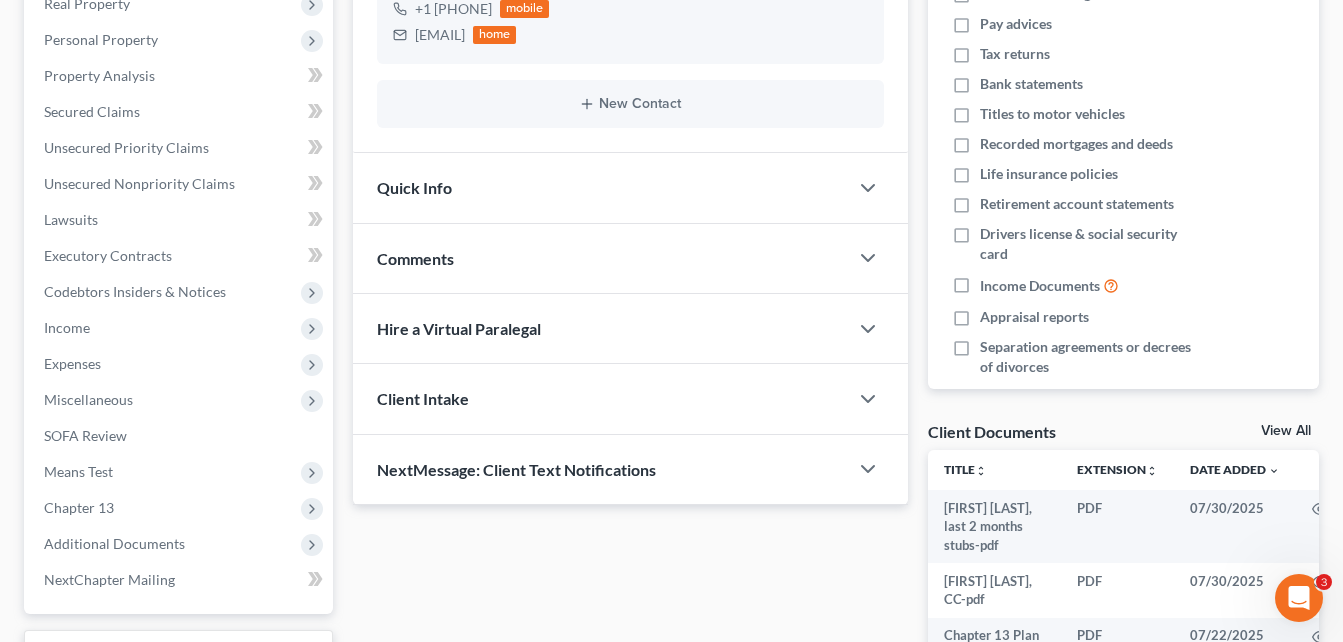 scroll, scrollTop: 360, scrollLeft: 0, axis: vertical 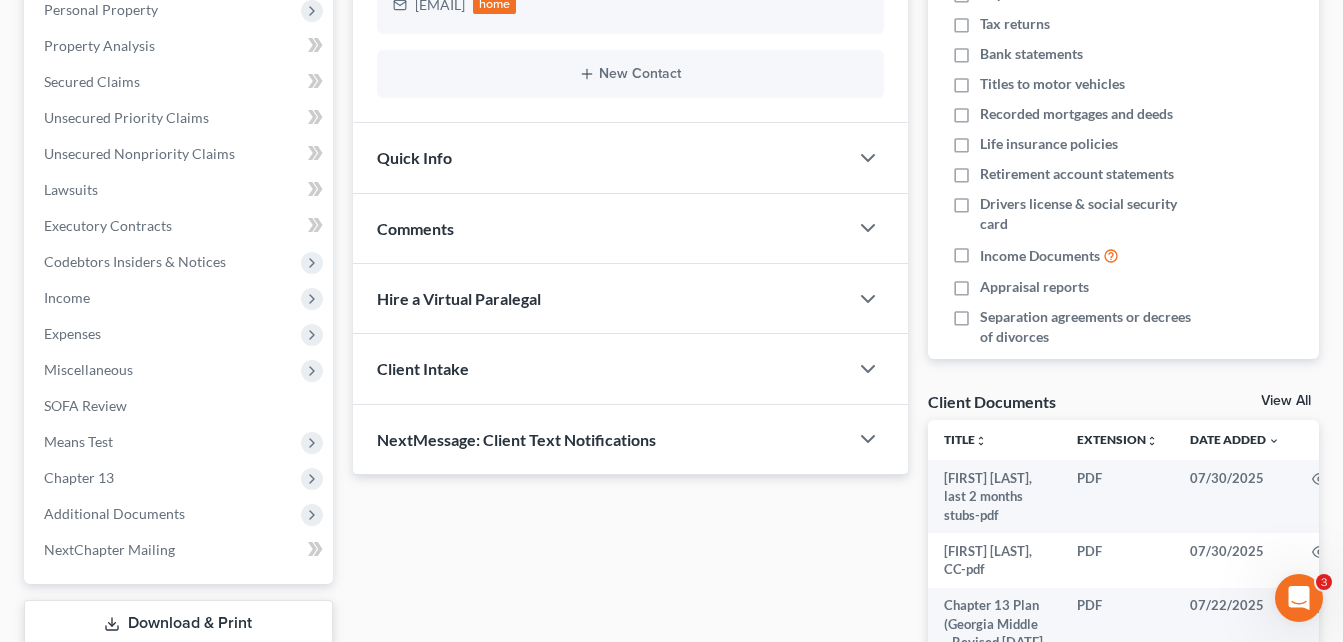 click on "Comments" at bounding box center (600, 228) 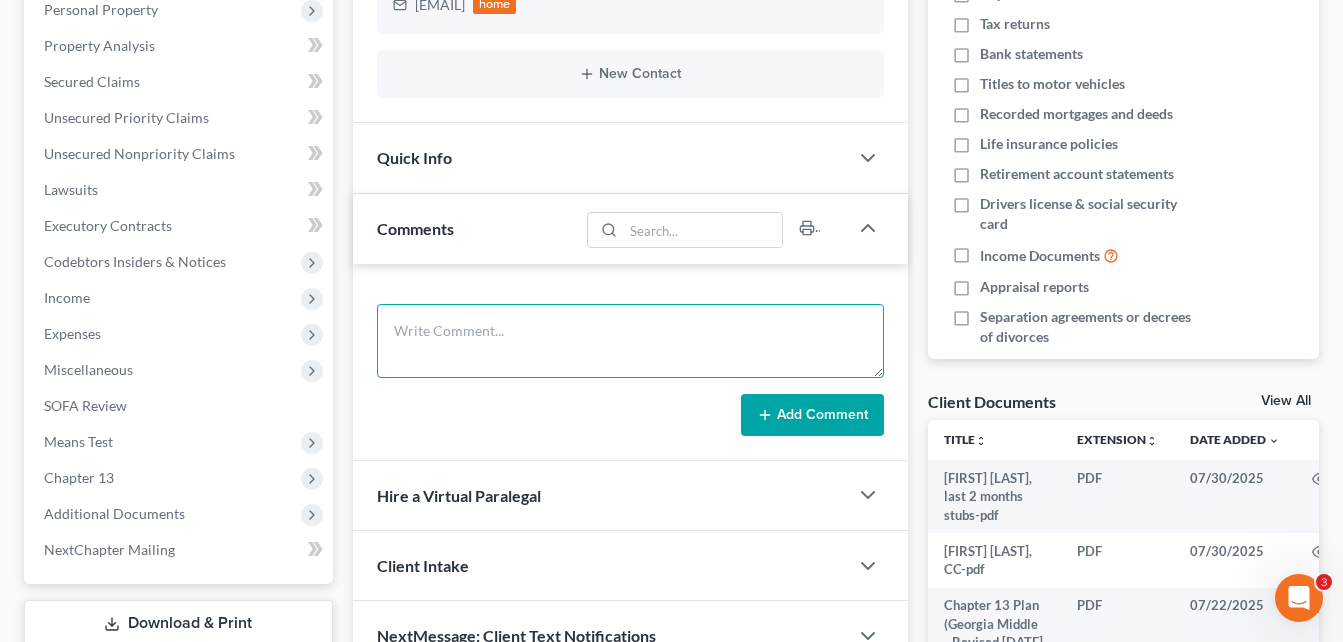 click at bounding box center [630, 341] 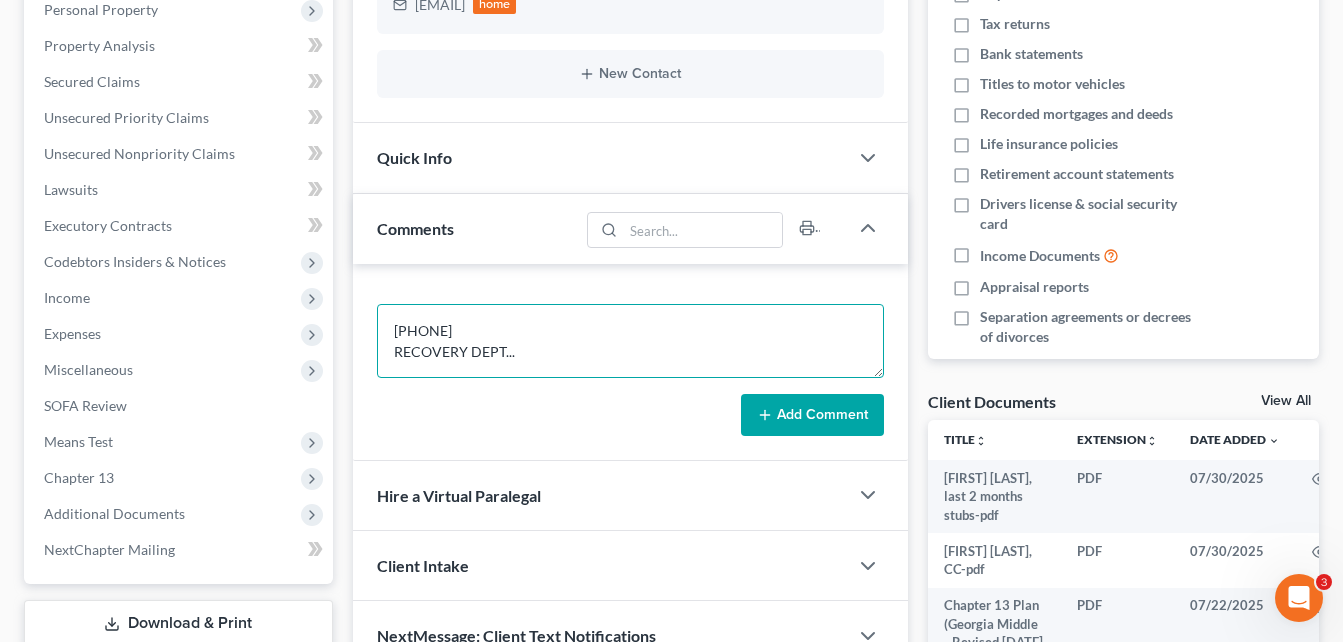 type on "[PHONE]
RECOVERY DEPT..." 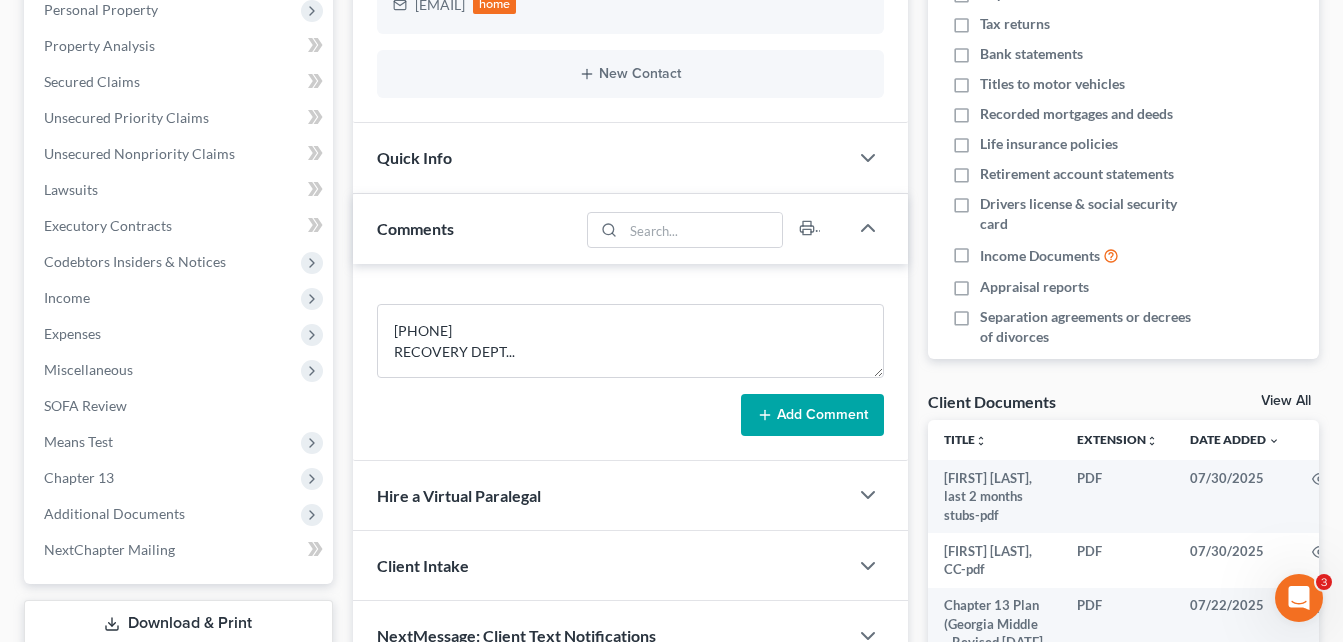 click on "Add Comment" at bounding box center [812, 415] 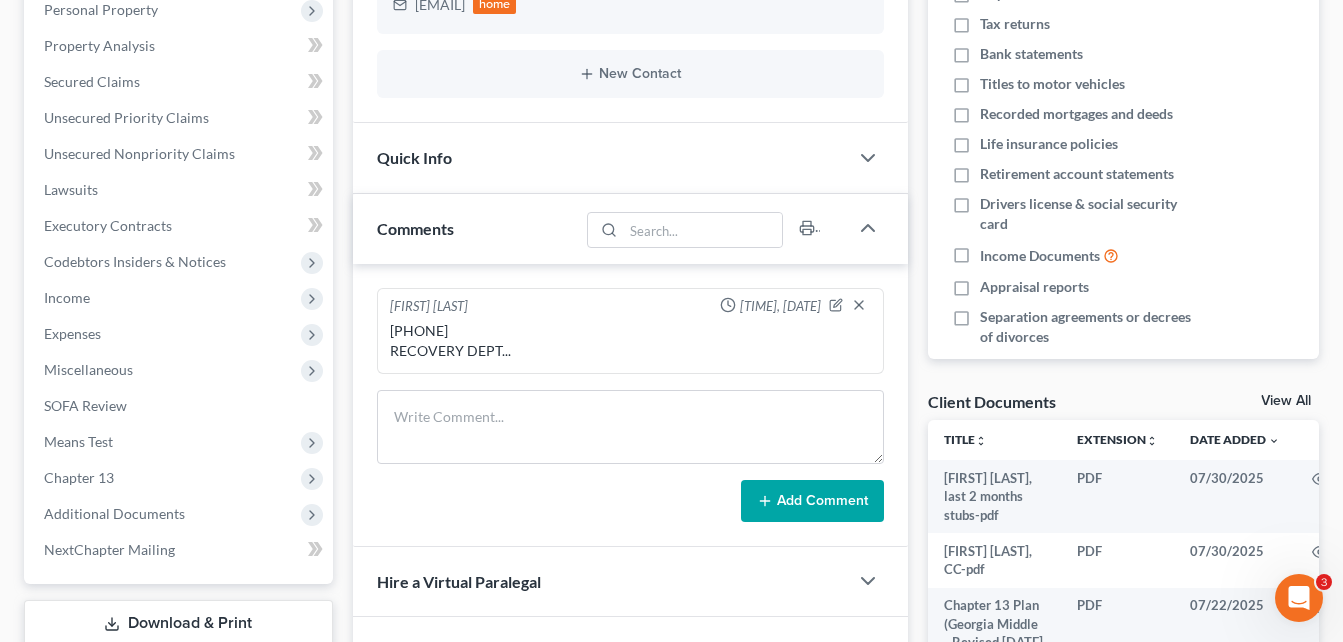 click on "Case Dashboard
Payments
Invoices
Payments
Payments
Credit Report
Client Profile" at bounding box center (178, 342) 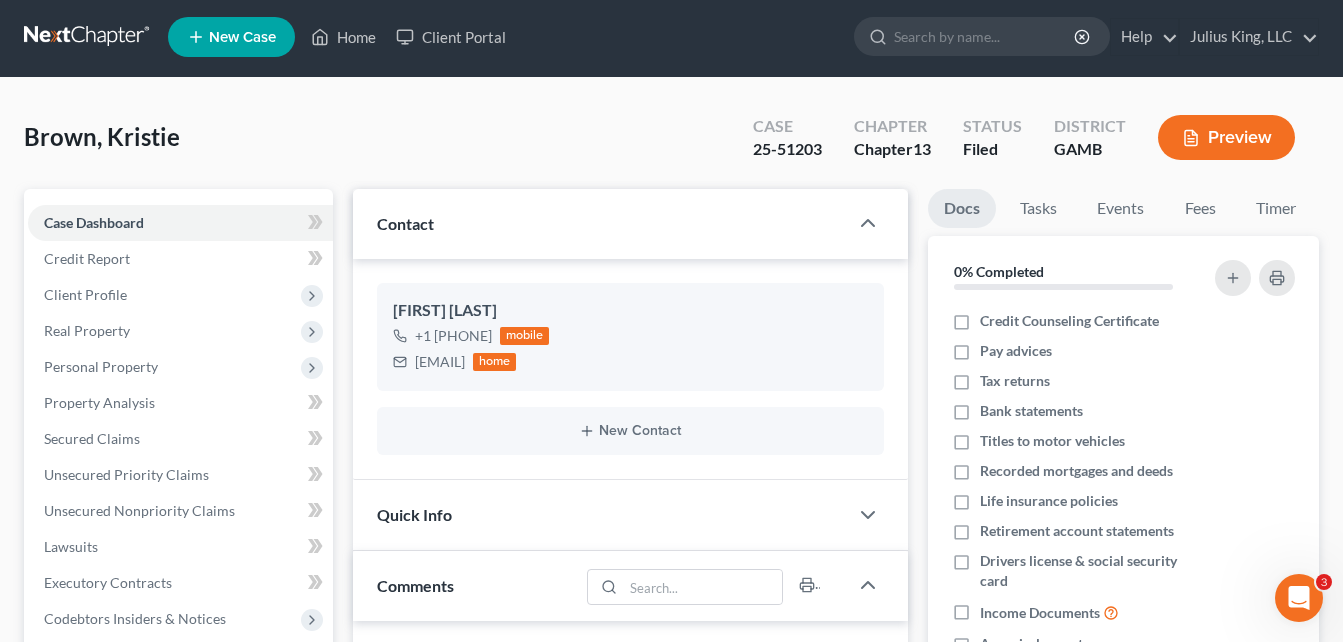 scroll, scrollTop: 0, scrollLeft: 0, axis: both 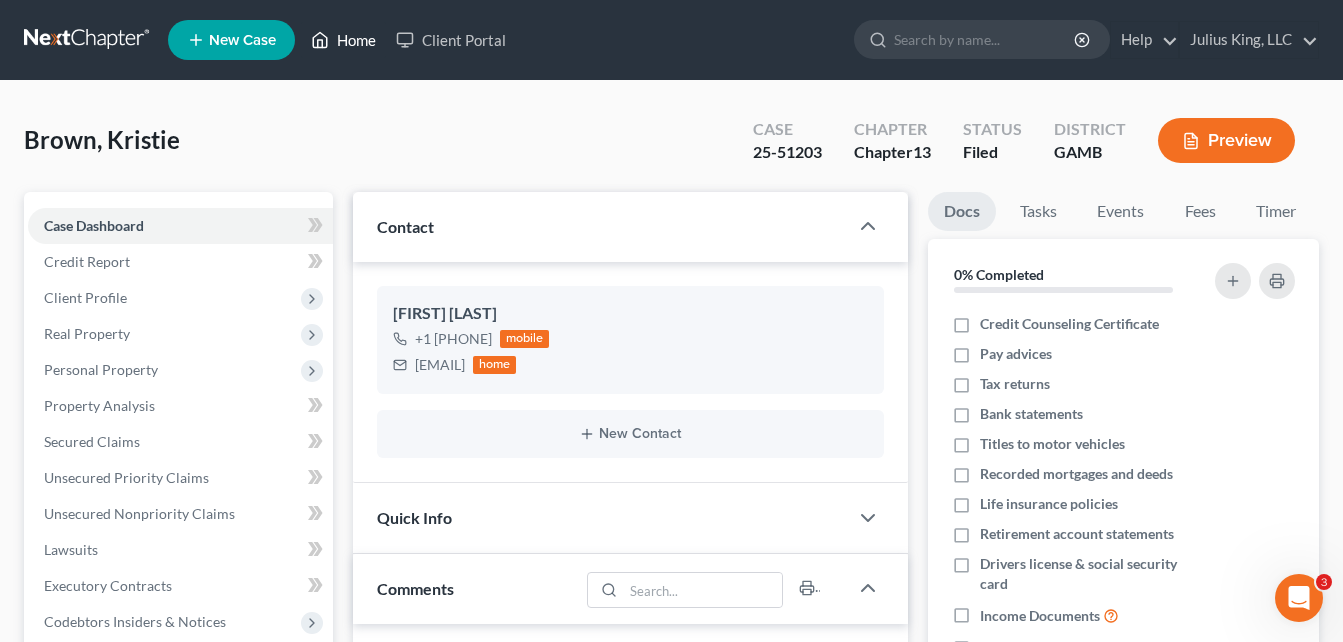 click on "Home" at bounding box center (343, 40) 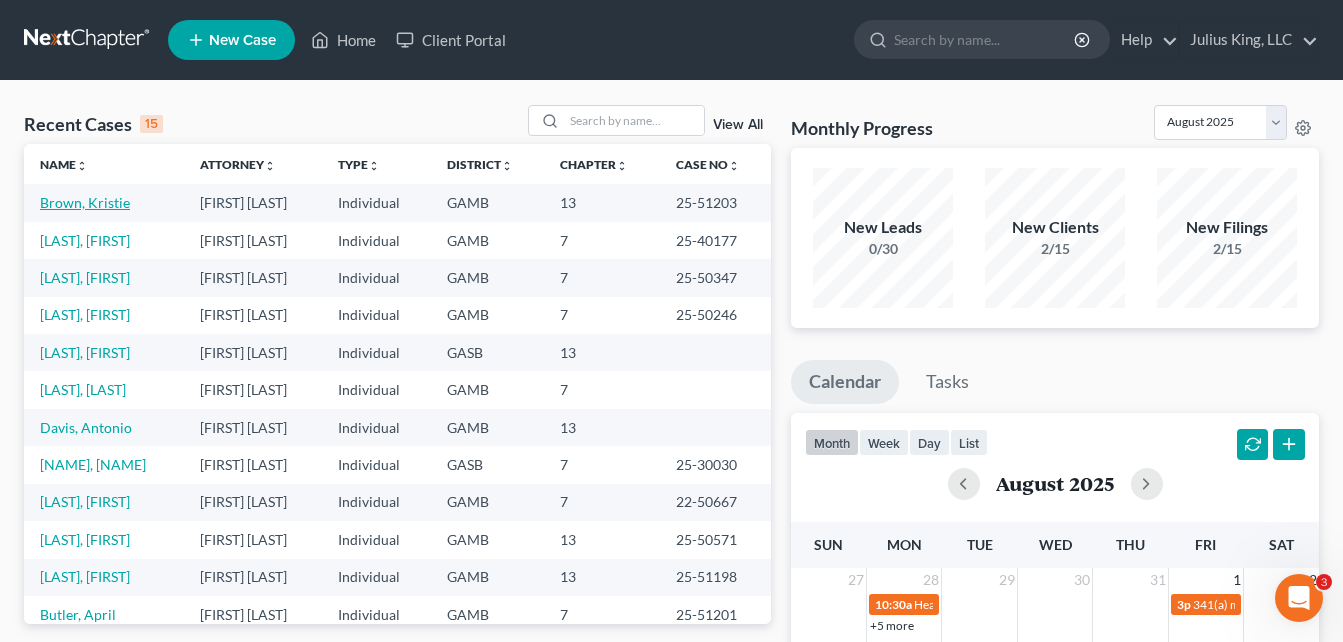 click on "Brown, Kristie" at bounding box center [85, 202] 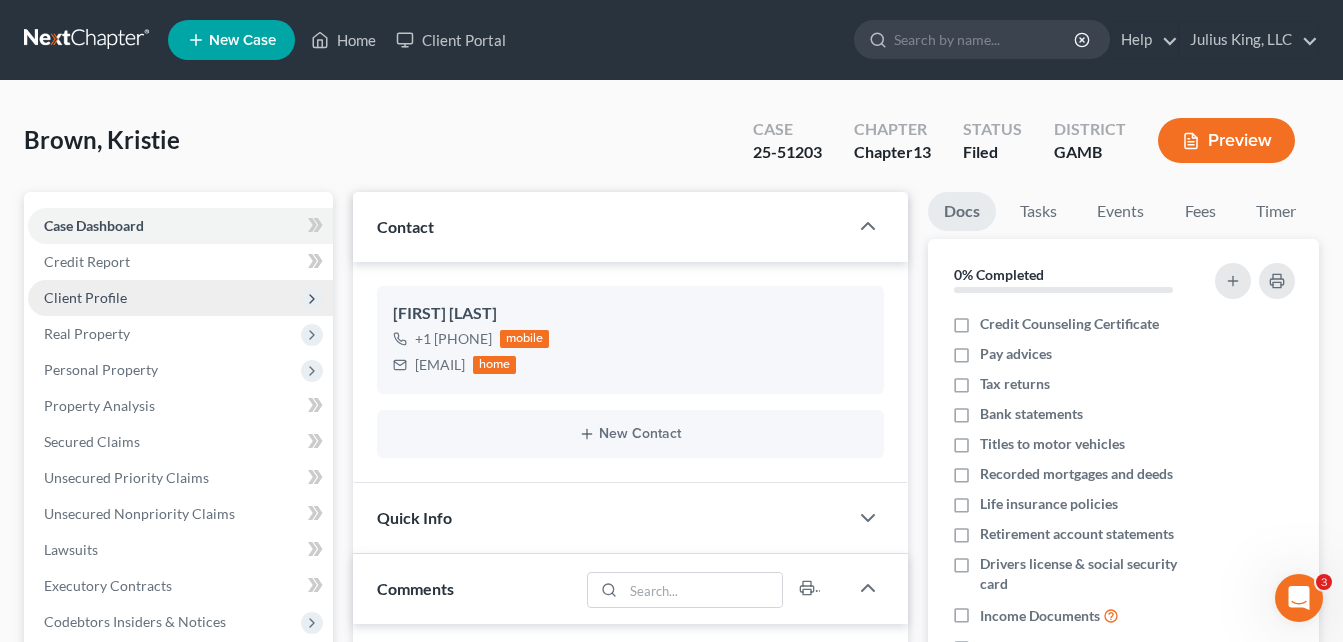 click on "Client Profile" at bounding box center [85, 297] 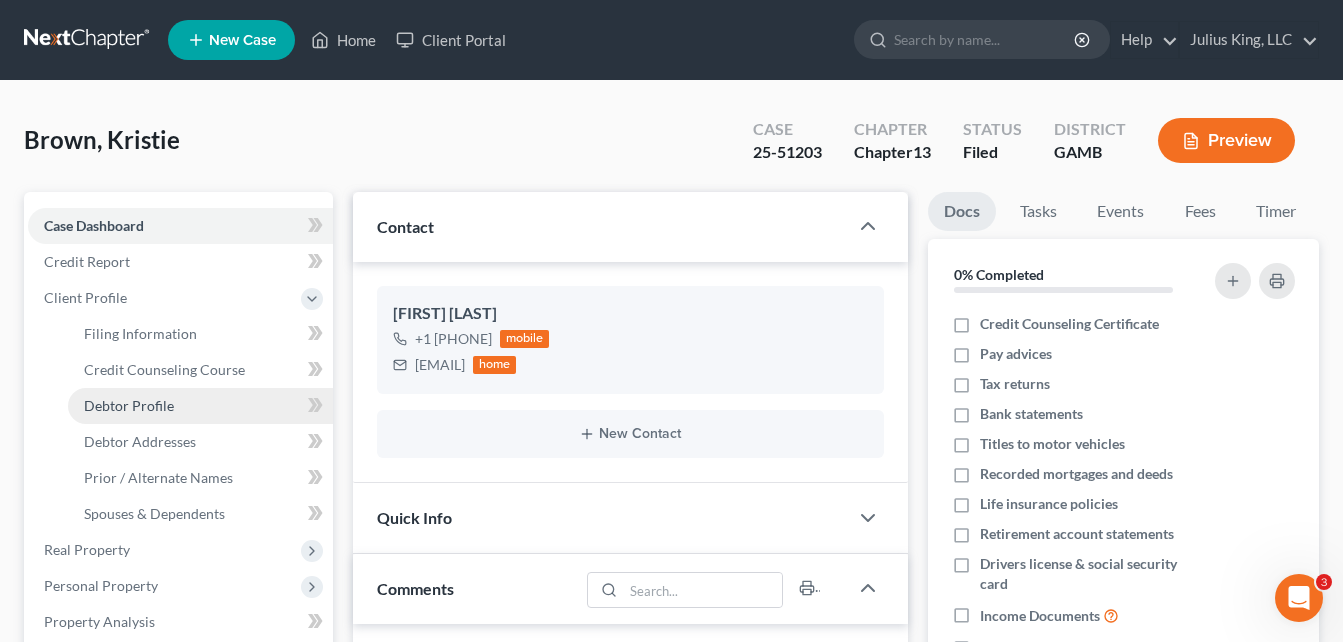 click on "Debtor Profile" at bounding box center [129, 405] 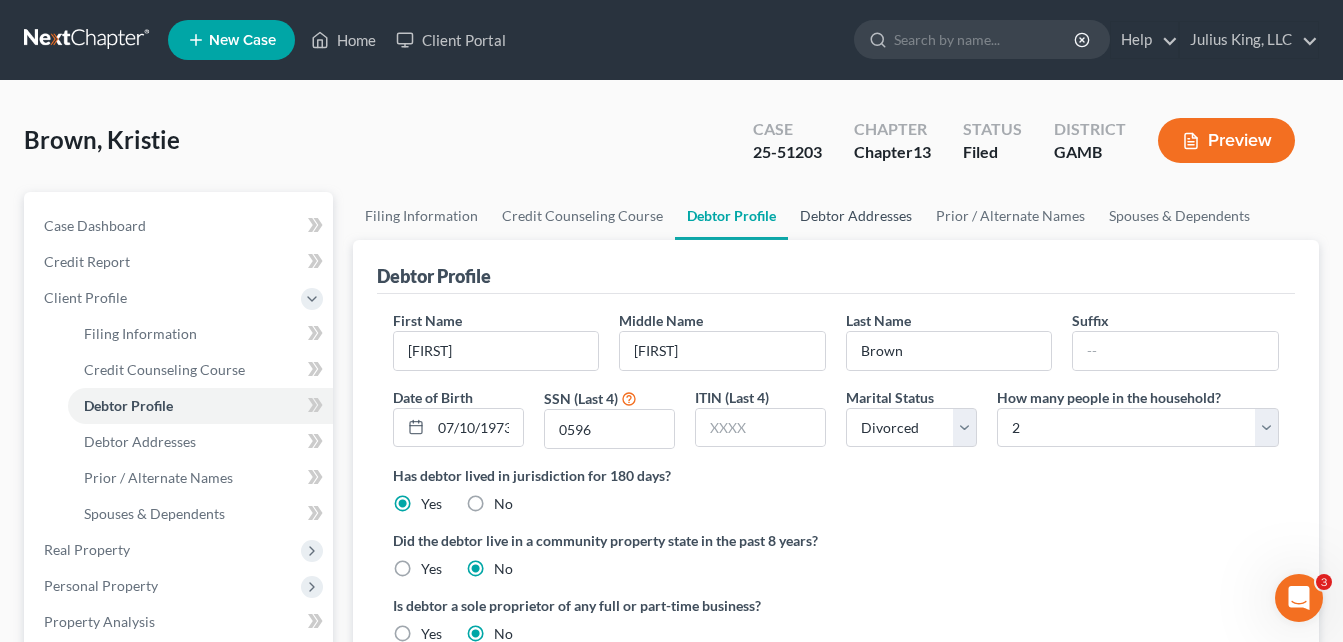 click on "Debtor Addresses" at bounding box center [856, 216] 